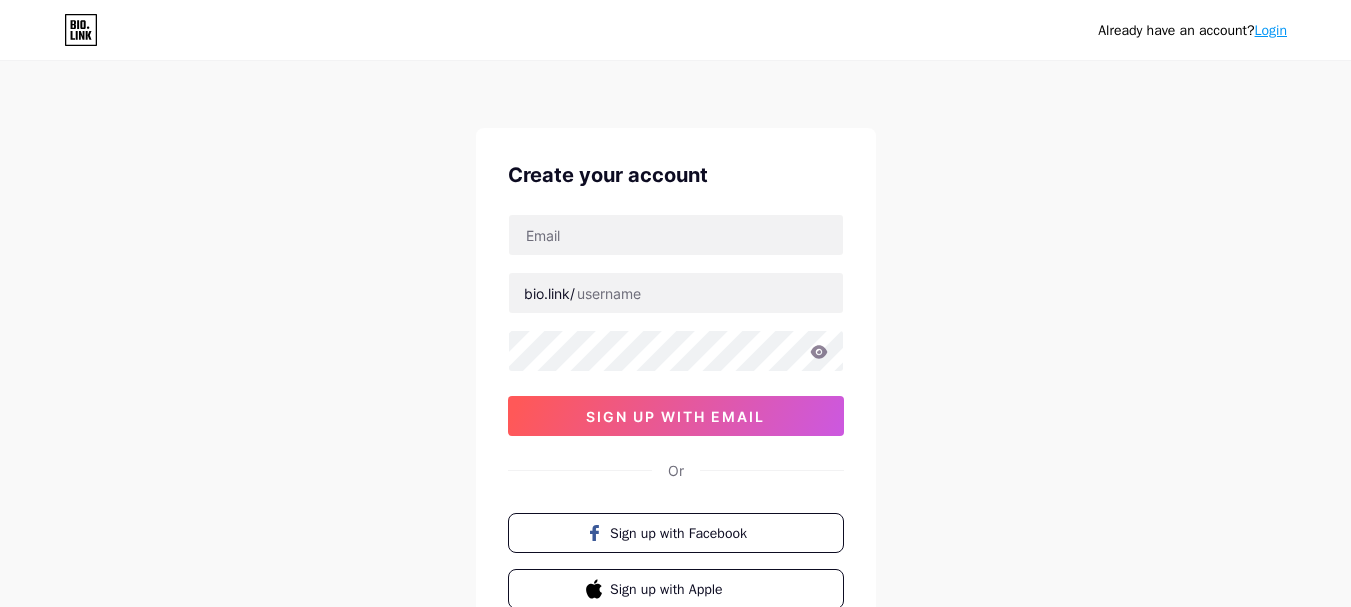 scroll, scrollTop: 0, scrollLeft: 0, axis: both 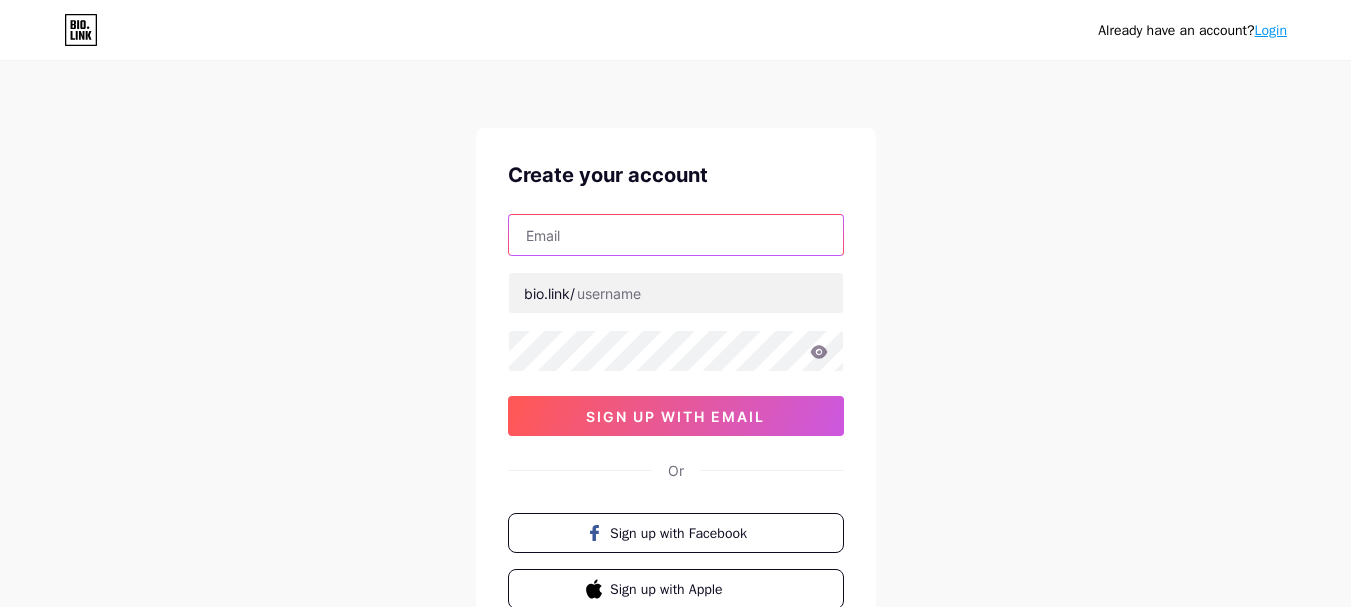 click at bounding box center [676, 235] 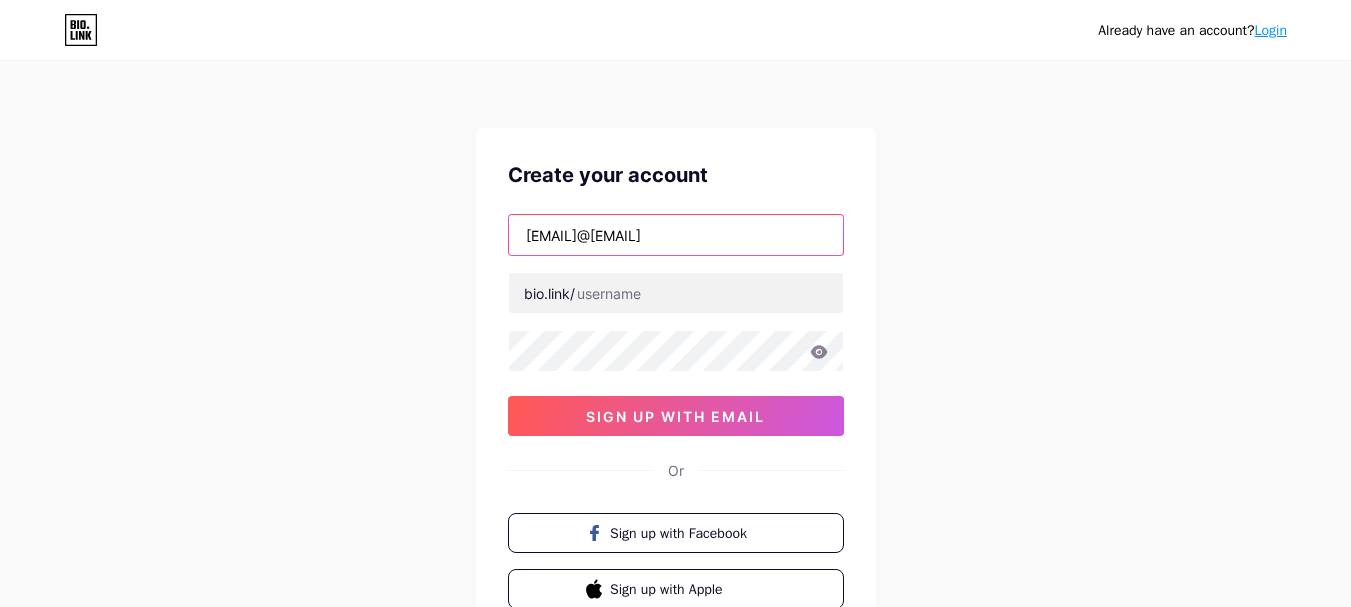 type on "[EMAIL]@[EMAIL]" 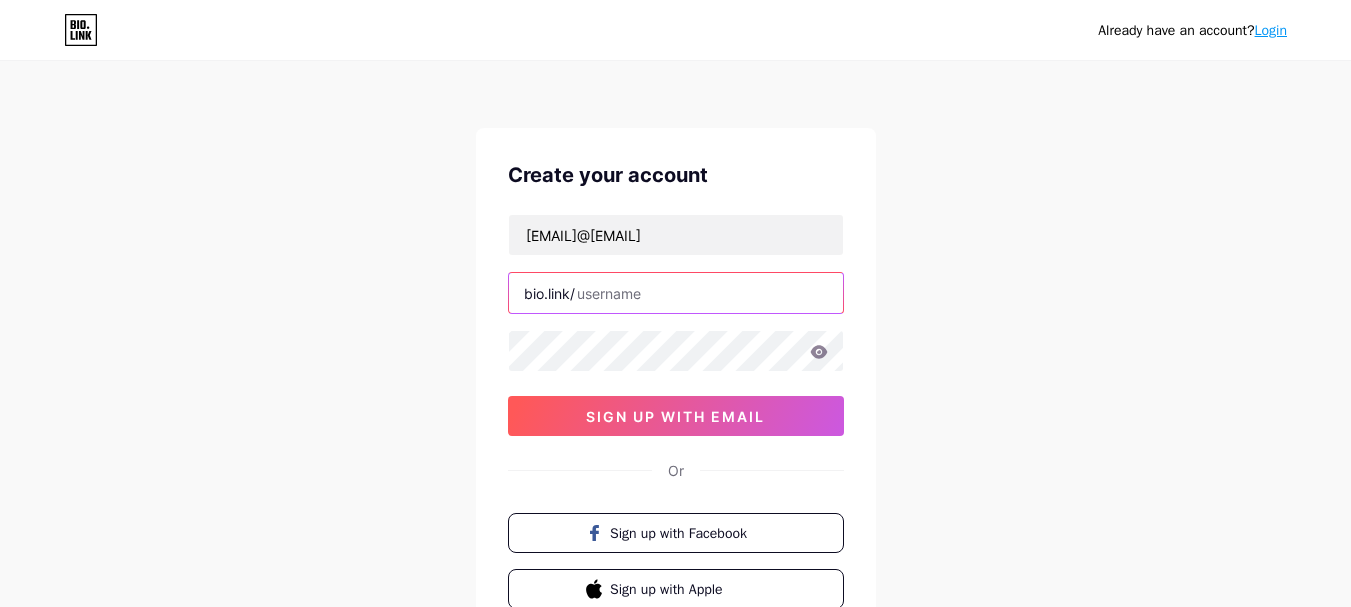 click at bounding box center [676, 293] 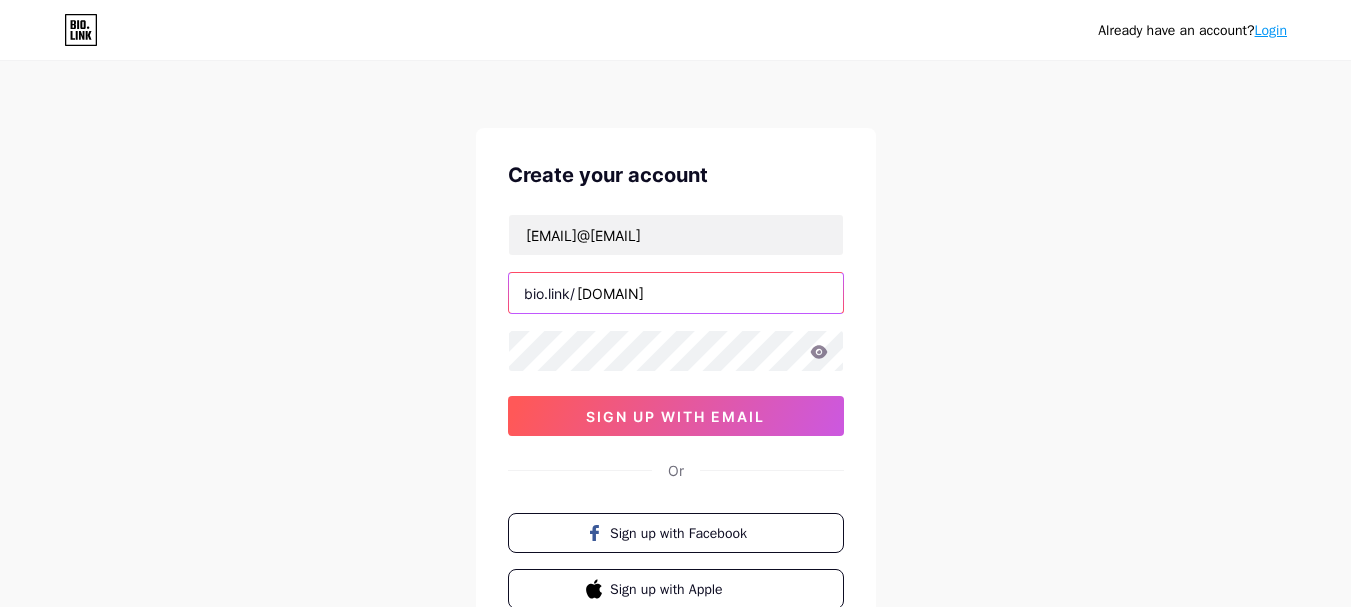 type on "[DOMAIN]" 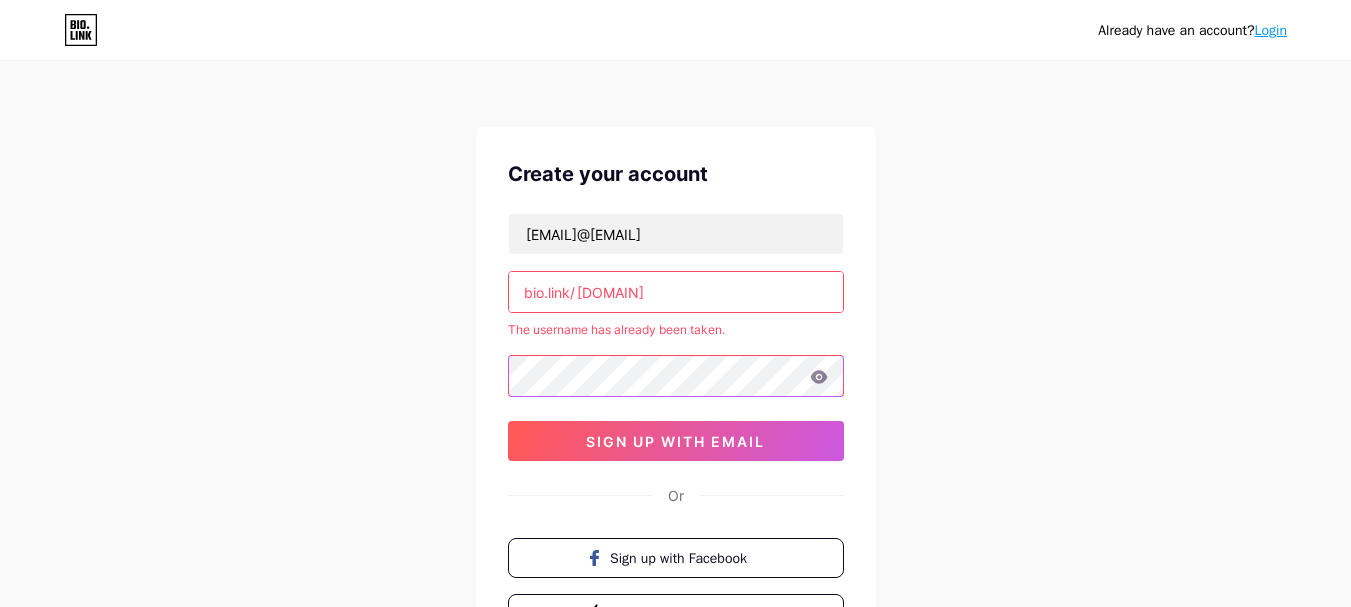 scroll, scrollTop: 0, scrollLeft: 0, axis: both 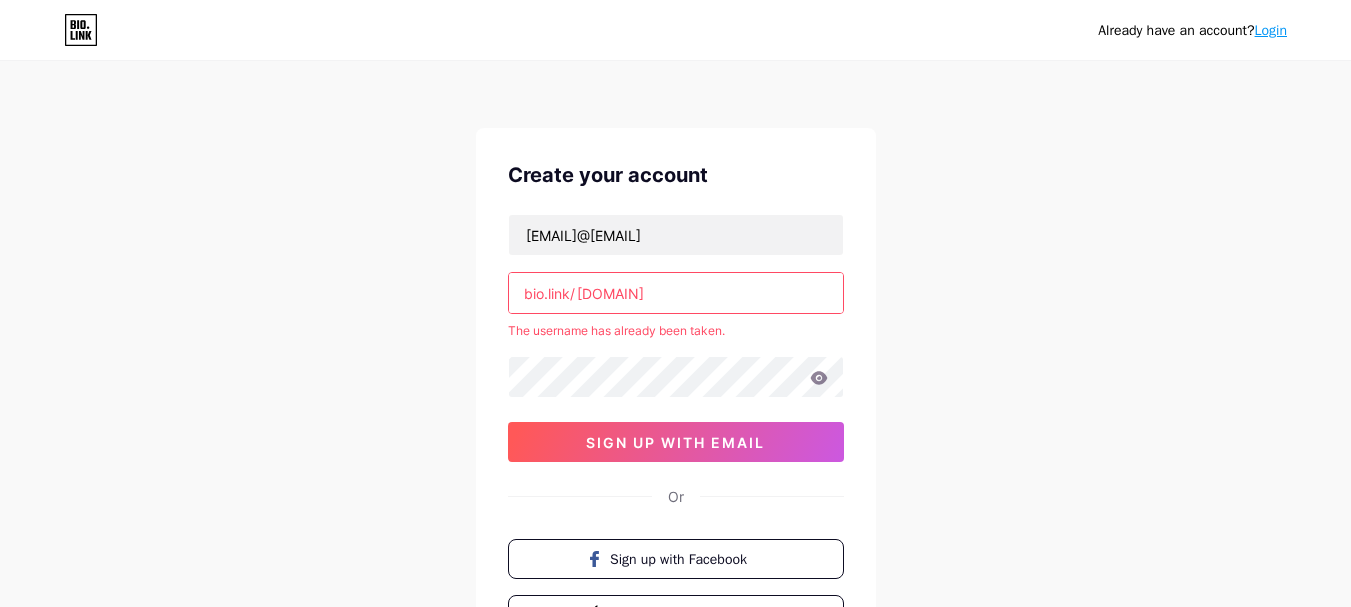 click on "Login" at bounding box center (1271, 30) 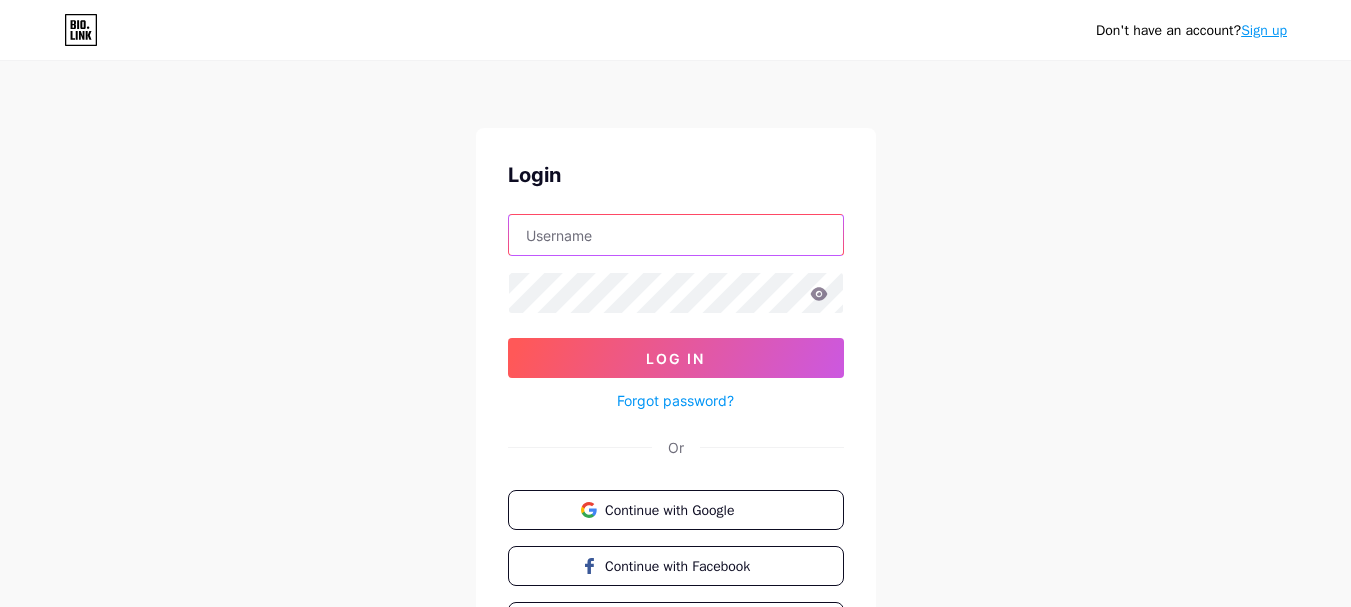 click at bounding box center (676, 235) 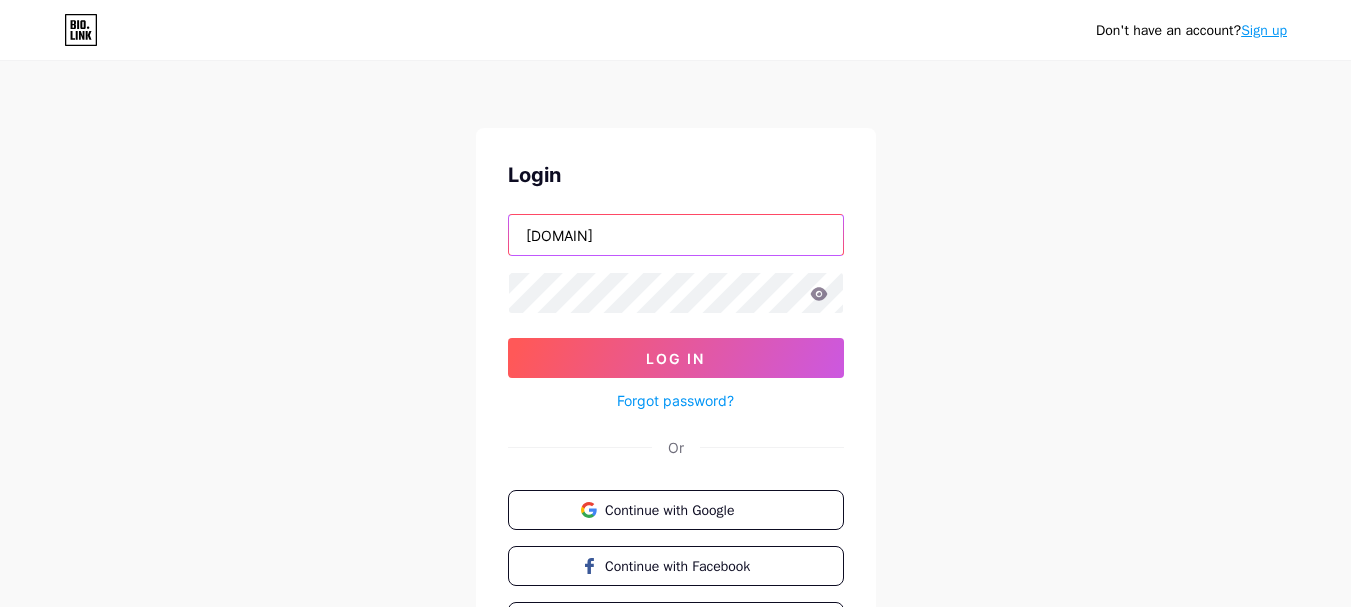 type on "[DOMAIN]" 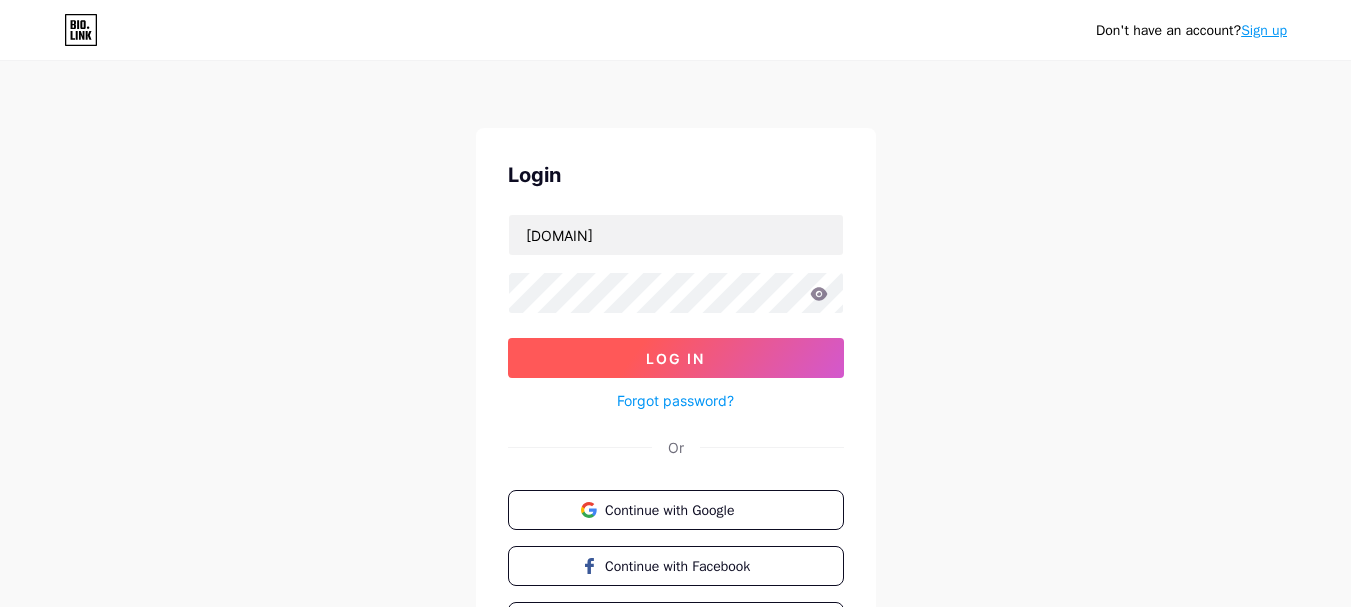 click on "Log In" at bounding box center (675, 358) 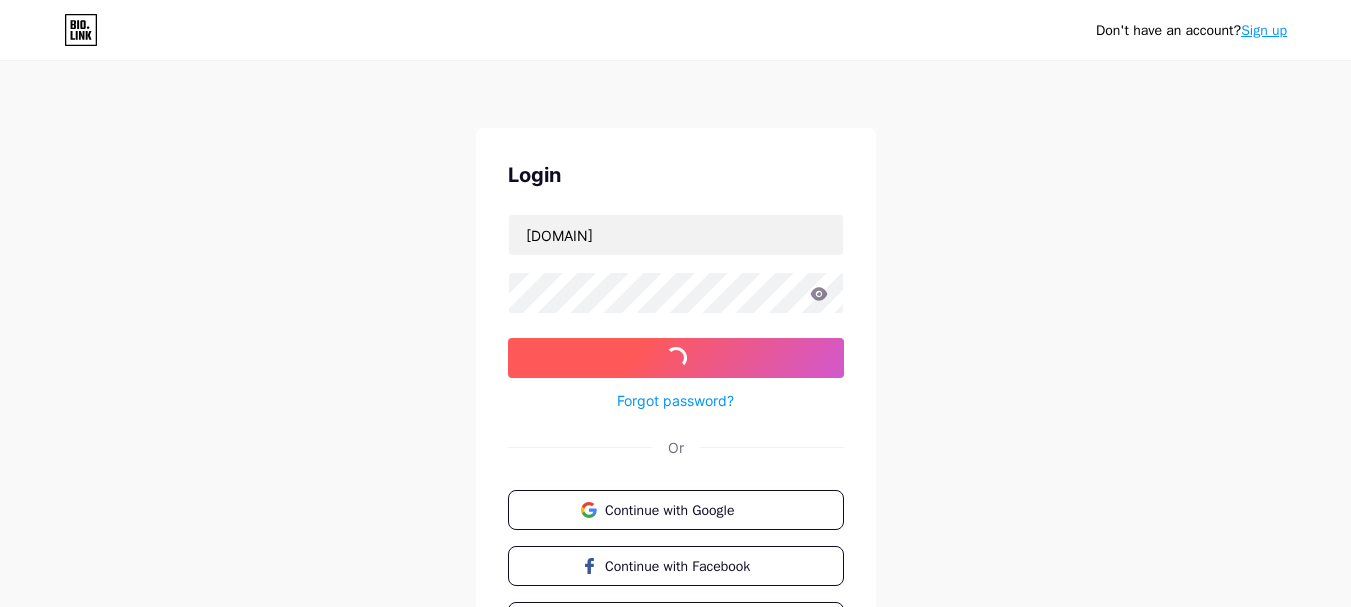 type 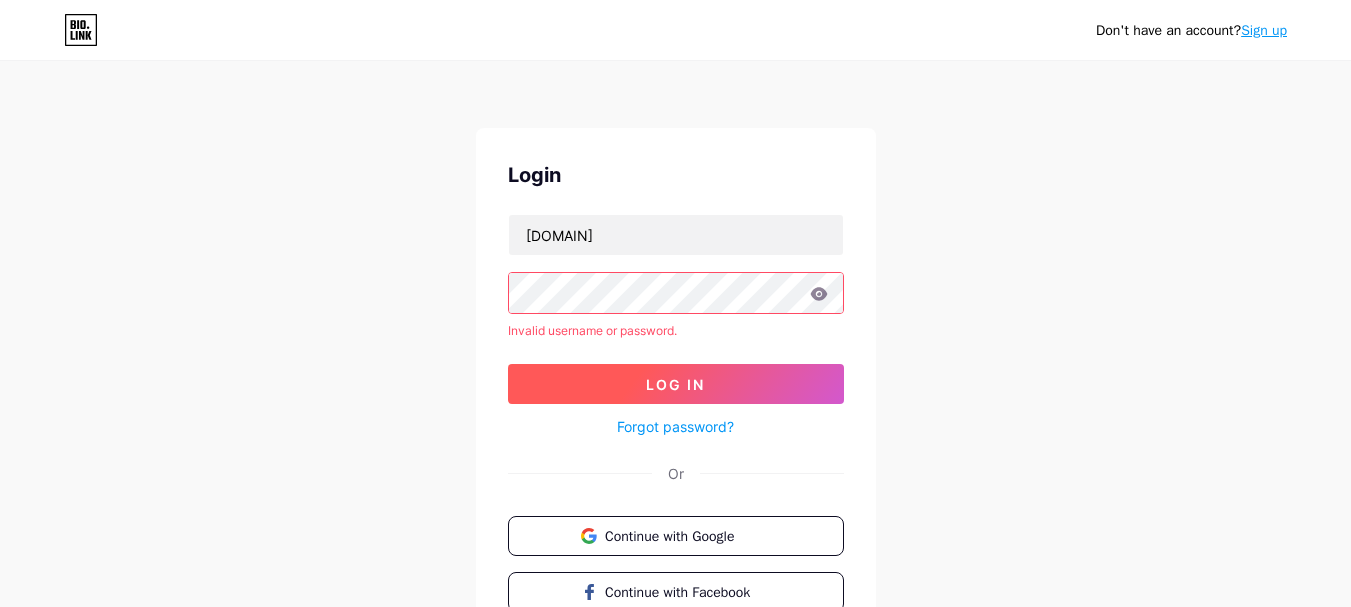 click on "Log In" at bounding box center [676, 384] 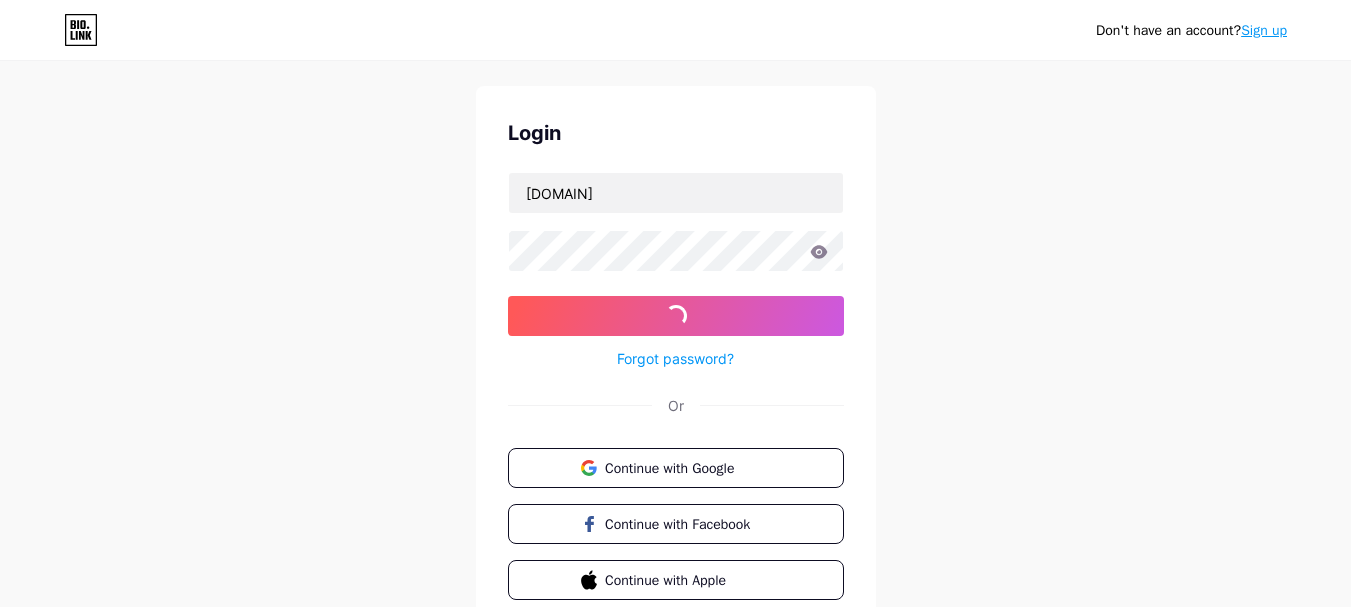 scroll, scrollTop: 0, scrollLeft: 0, axis: both 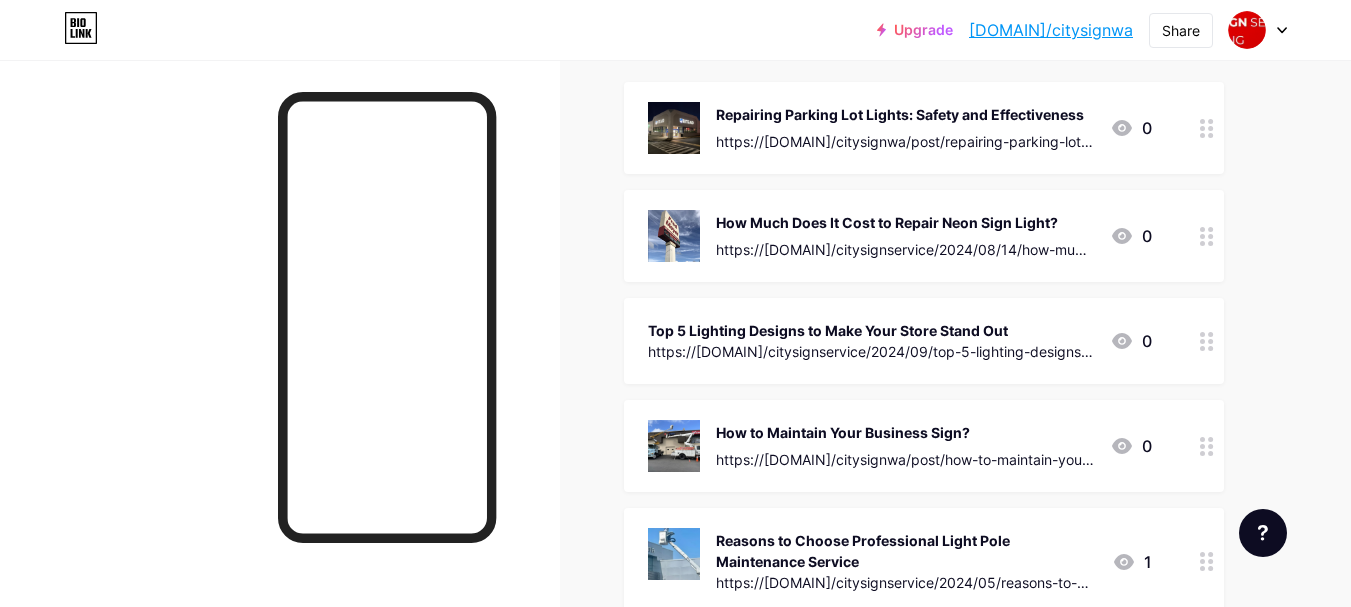 click on "Upgrade   [DOMAIN]/citysi...   [DOMAIN]/citysignwa   Share               Switch accounts     City Sign Service   [DOMAIN]/citysignwa       + Add a new page        Account settings   Logout" at bounding box center [675, 30] 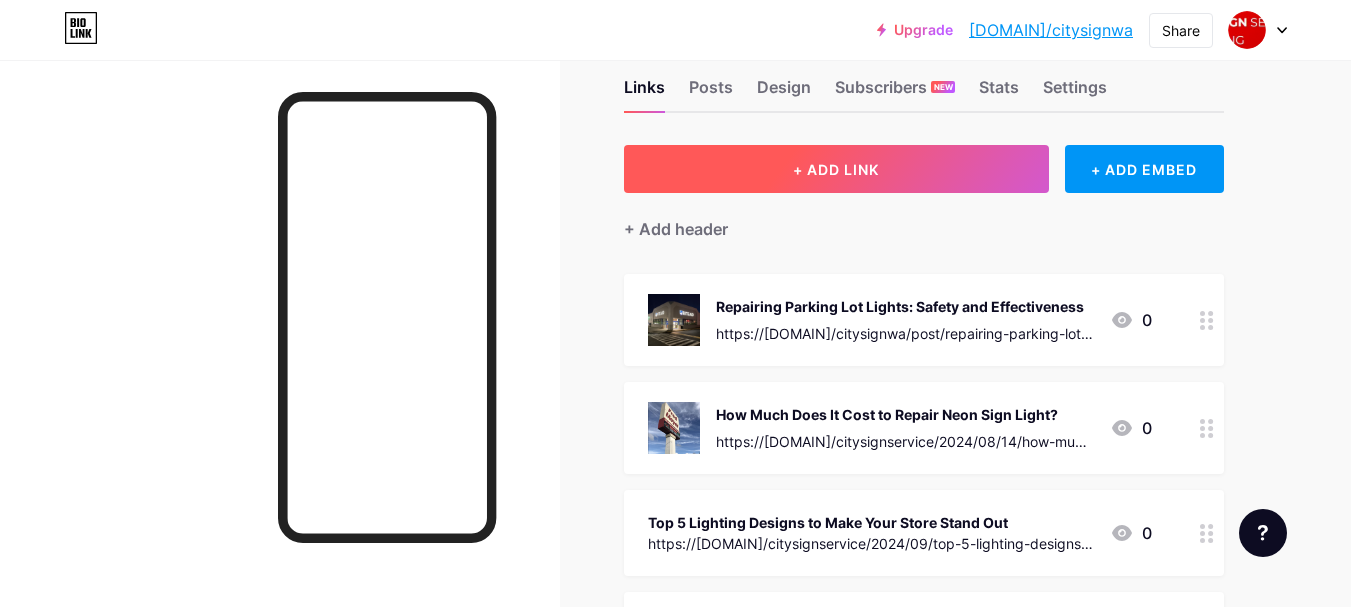 scroll, scrollTop: 0, scrollLeft: 0, axis: both 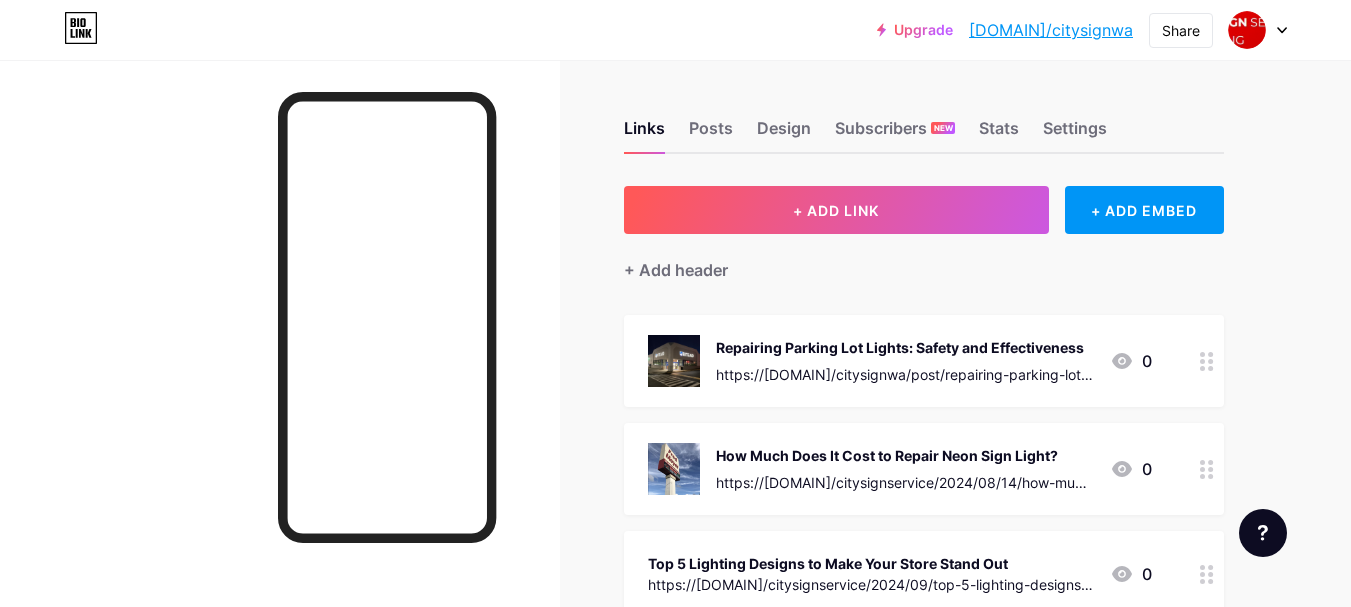 click on "Links
Posts
Design
Subscribers
NEW
Stats
Settings" at bounding box center [924, 119] 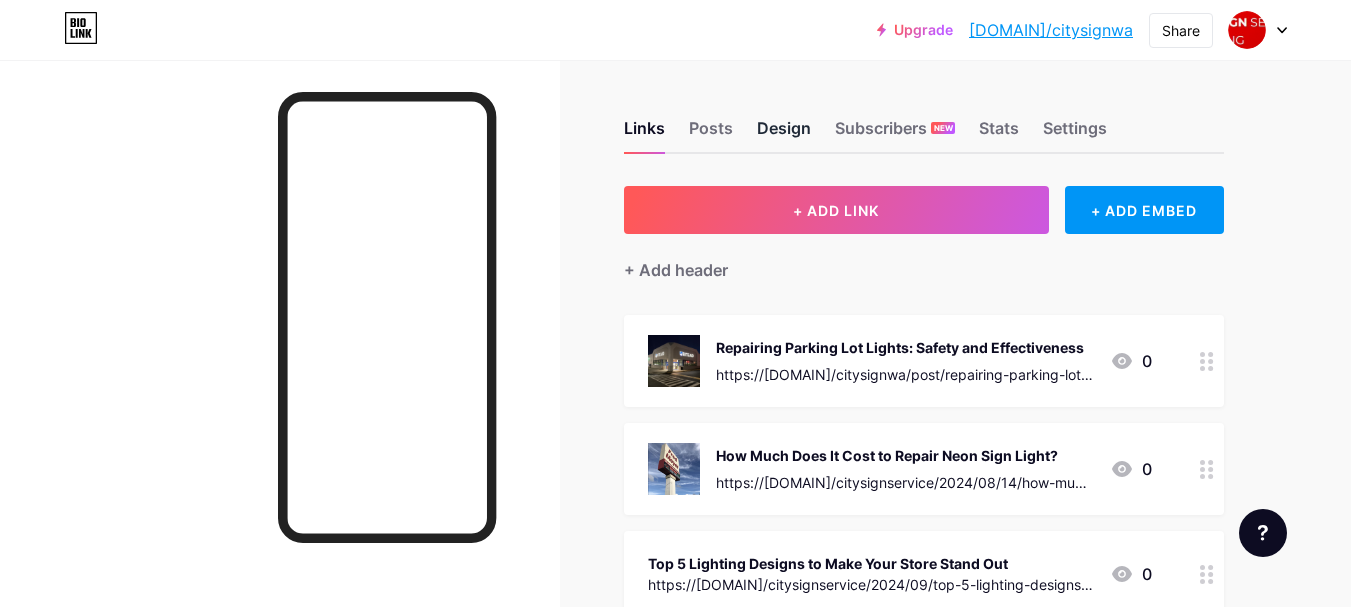 click on "Design" at bounding box center [784, 134] 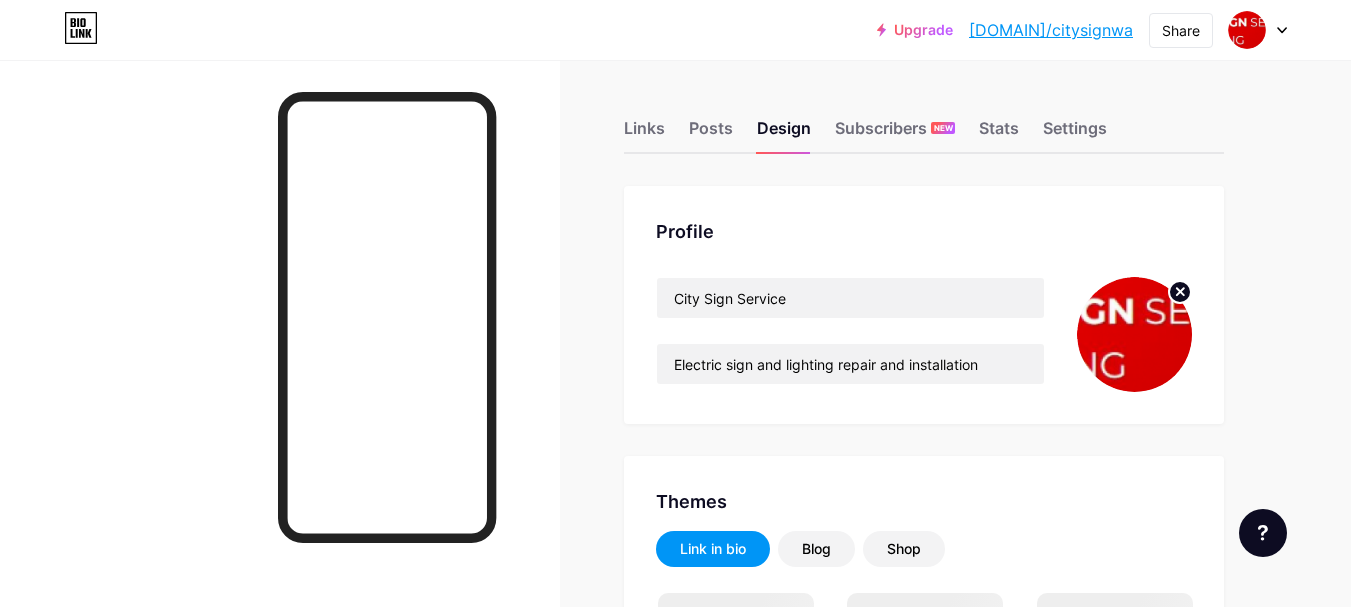 click on "Profile   City Sign Service     Electric sign and lighting repair and installation" at bounding box center (924, 305) 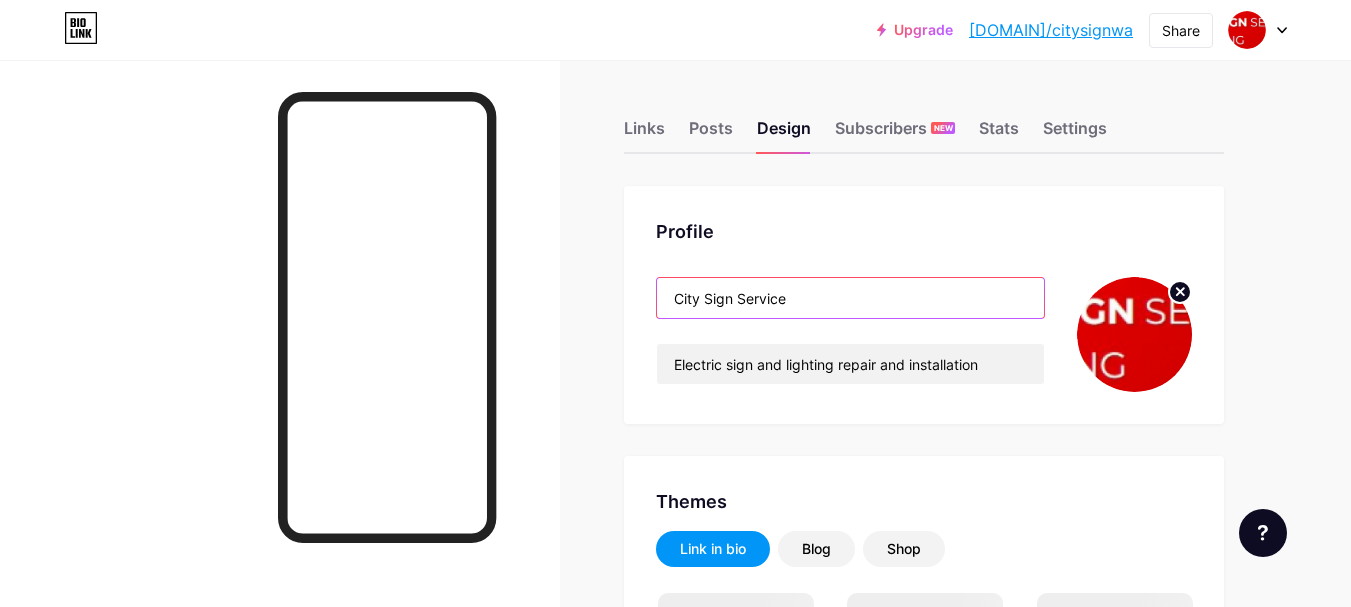click on "City Sign Service" at bounding box center [850, 298] 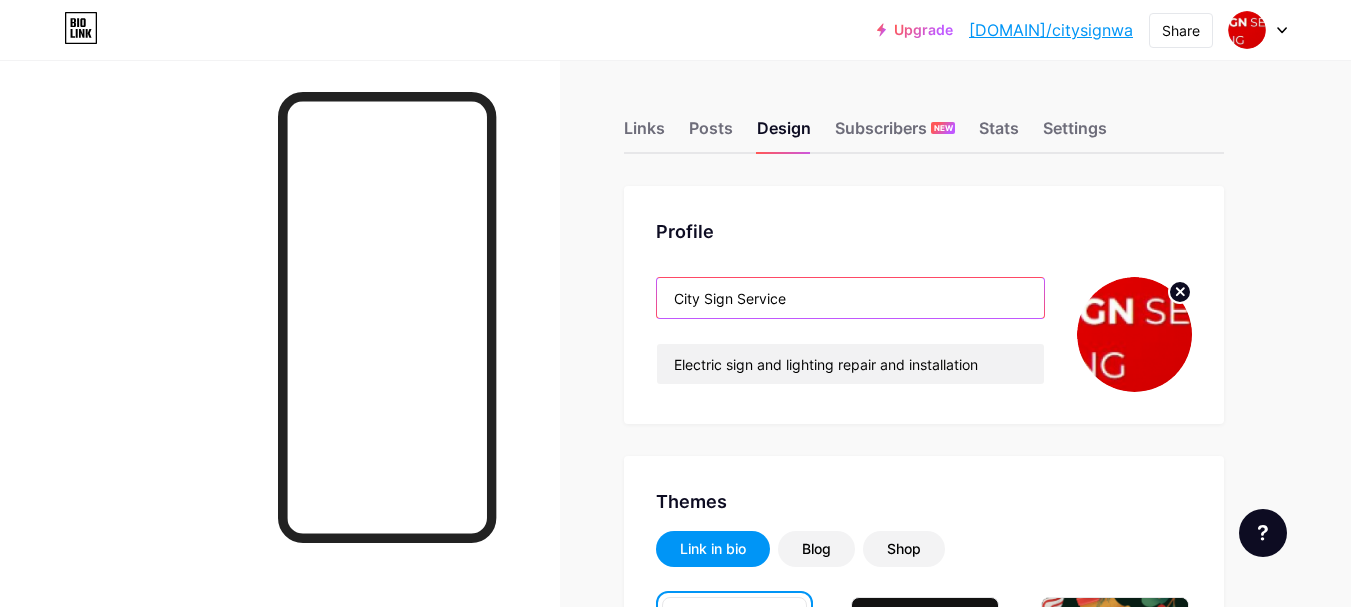 click on "City Sign Service" at bounding box center (850, 298) 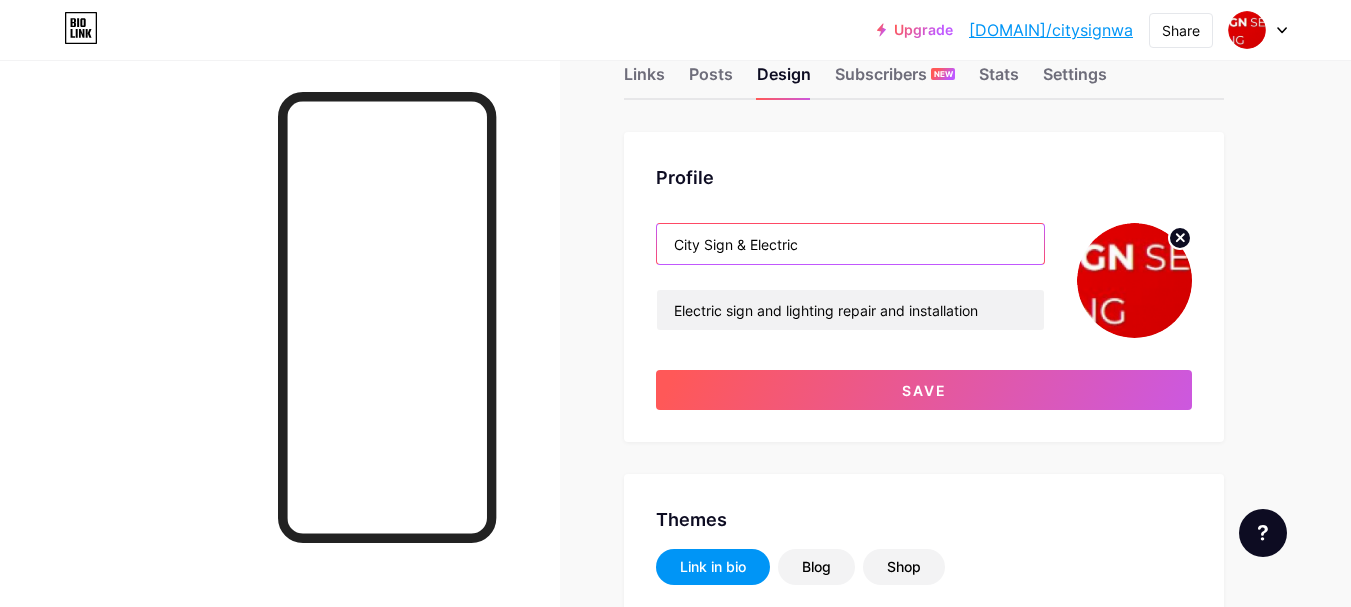 scroll, scrollTop: 133, scrollLeft: 0, axis: vertical 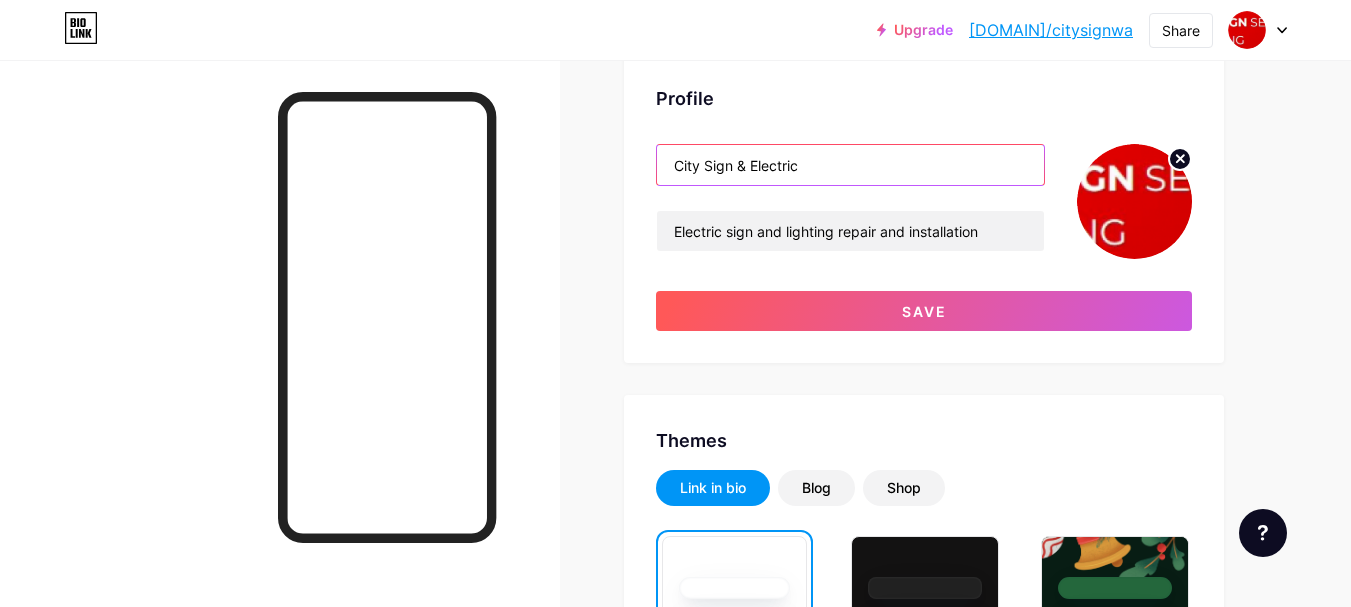 type on "City Sign & Electric" 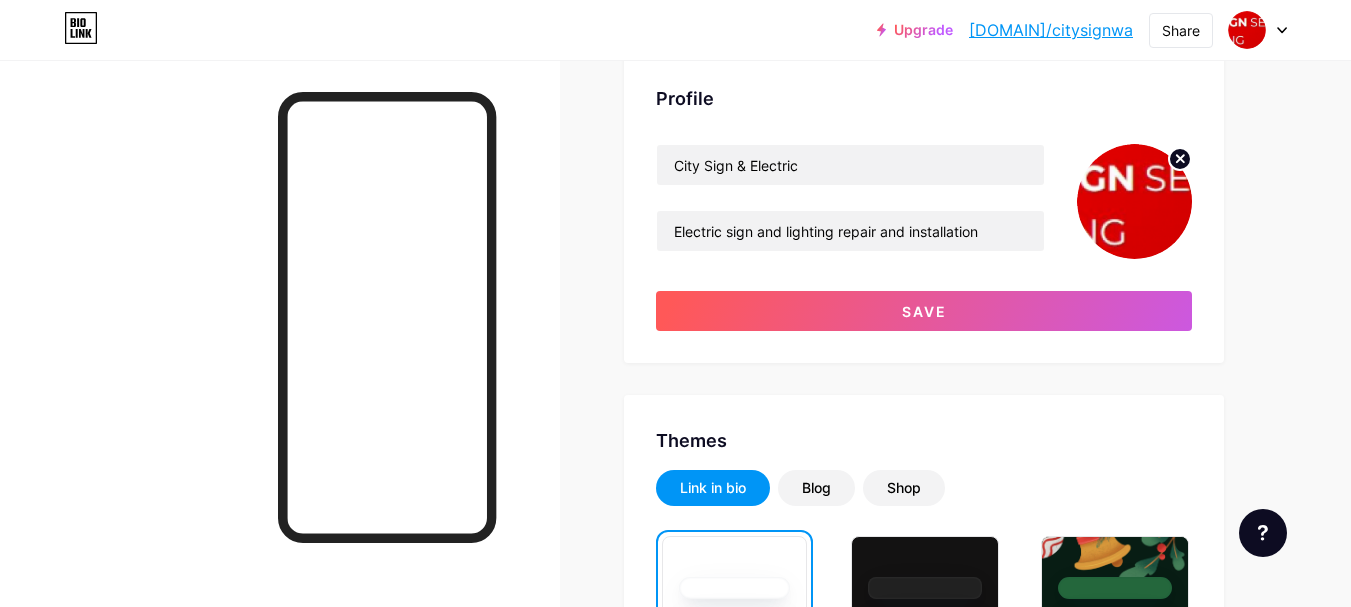 click at bounding box center [1134, 201] 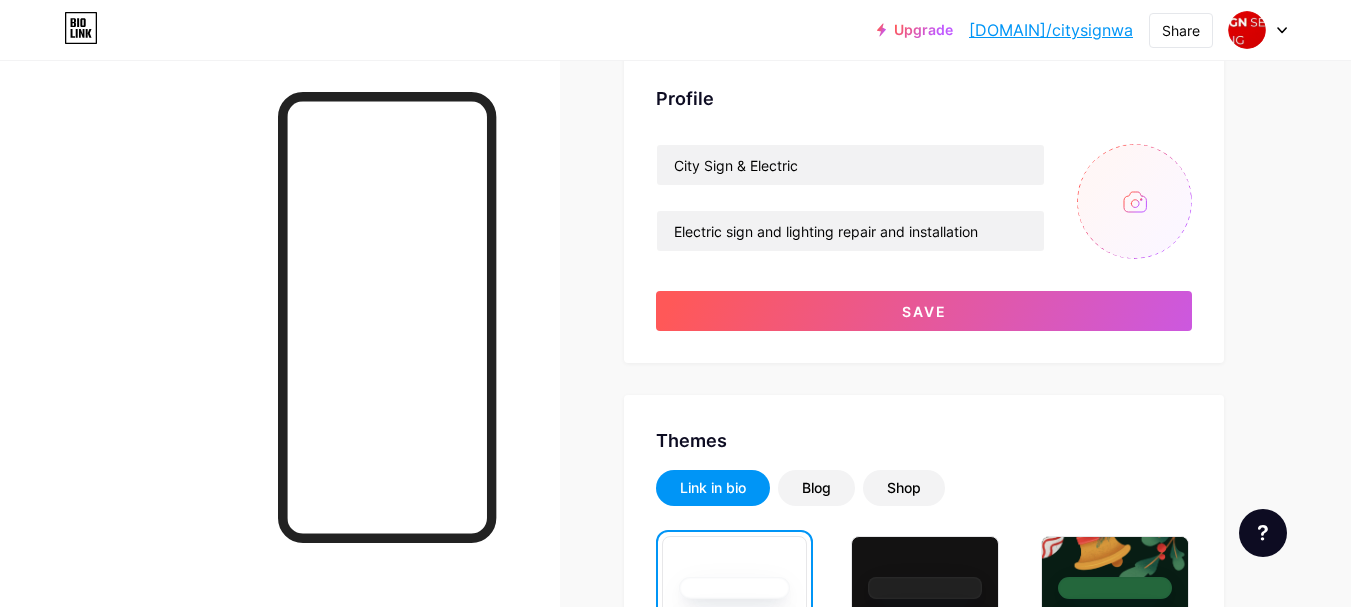 click at bounding box center (1134, 201) 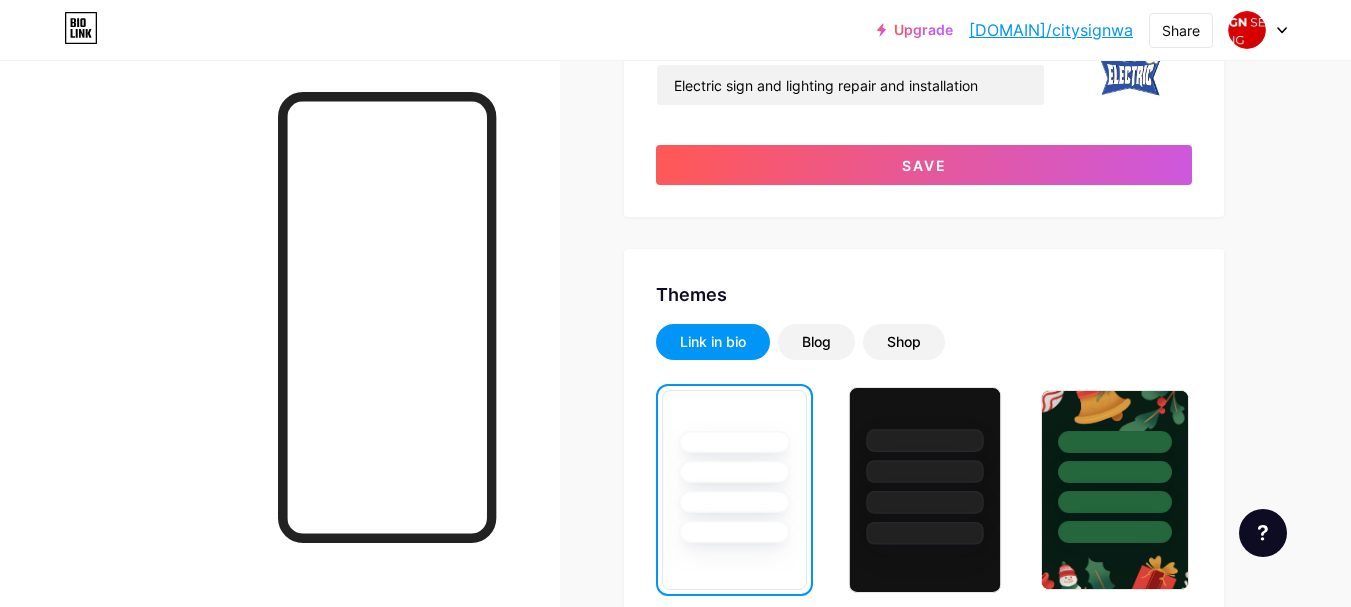 scroll, scrollTop: 367, scrollLeft: 0, axis: vertical 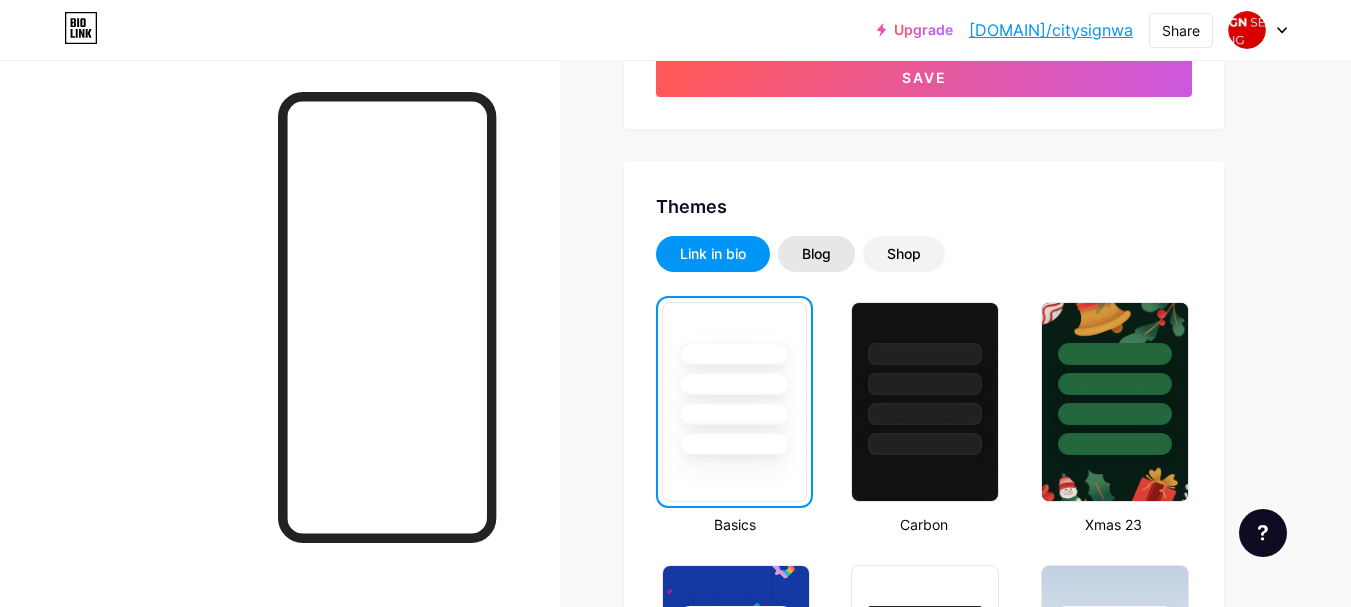 click on "Blog" at bounding box center (816, 254) 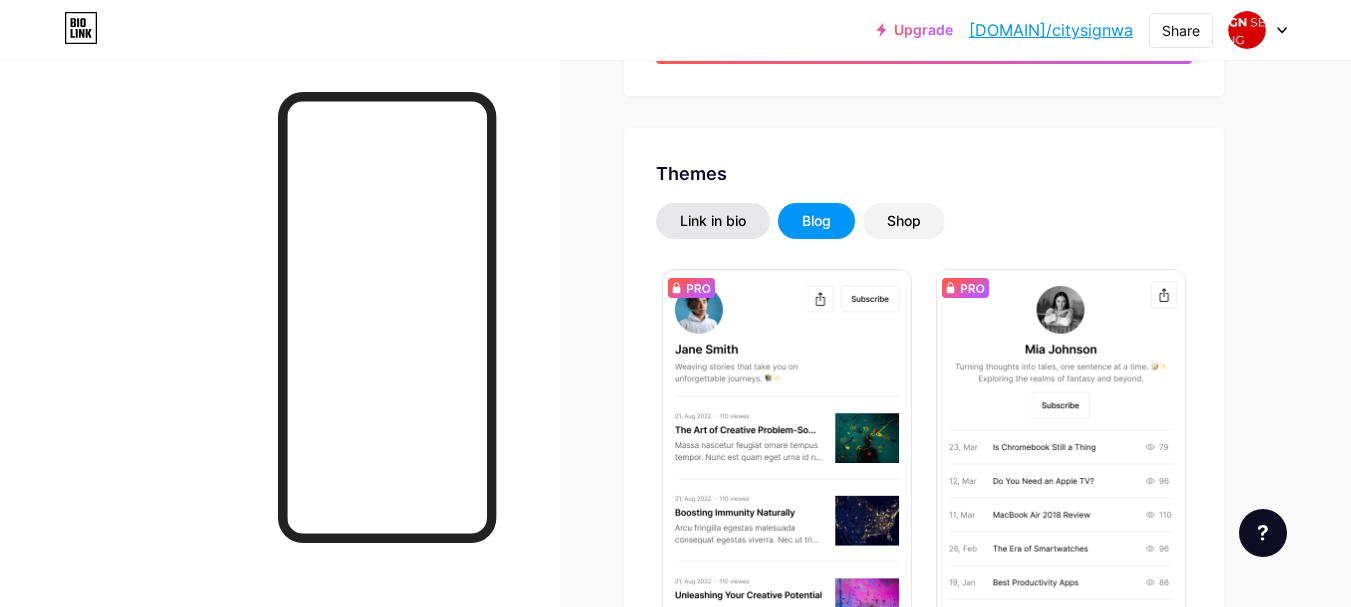 click on "Link in bio" at bounding box center [713, 221] 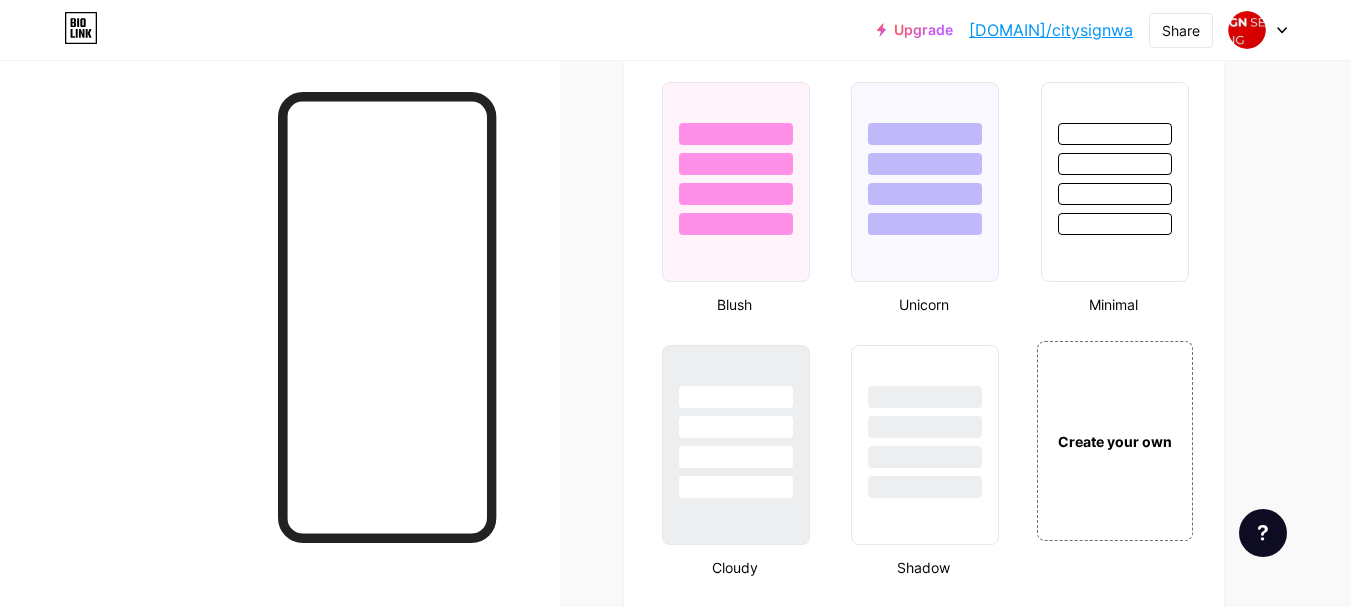 scroll, scrollTop: 2167, scrollLeft: 0, axis: vertical 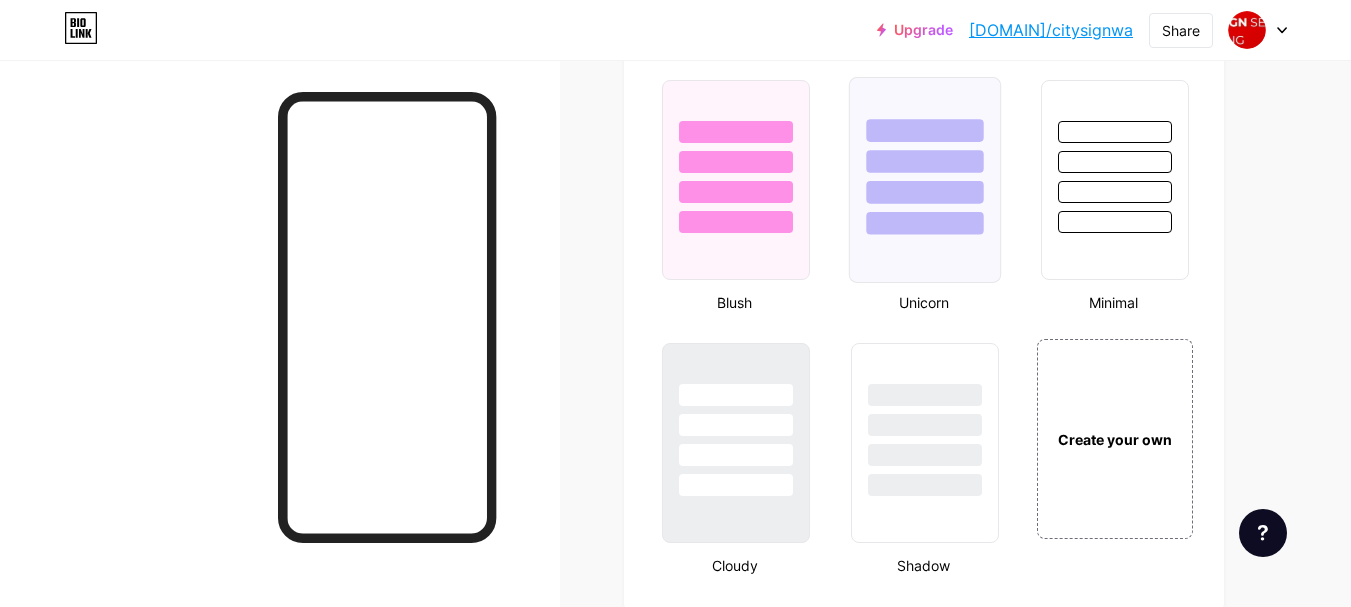 click at bounding box center [925, 192] 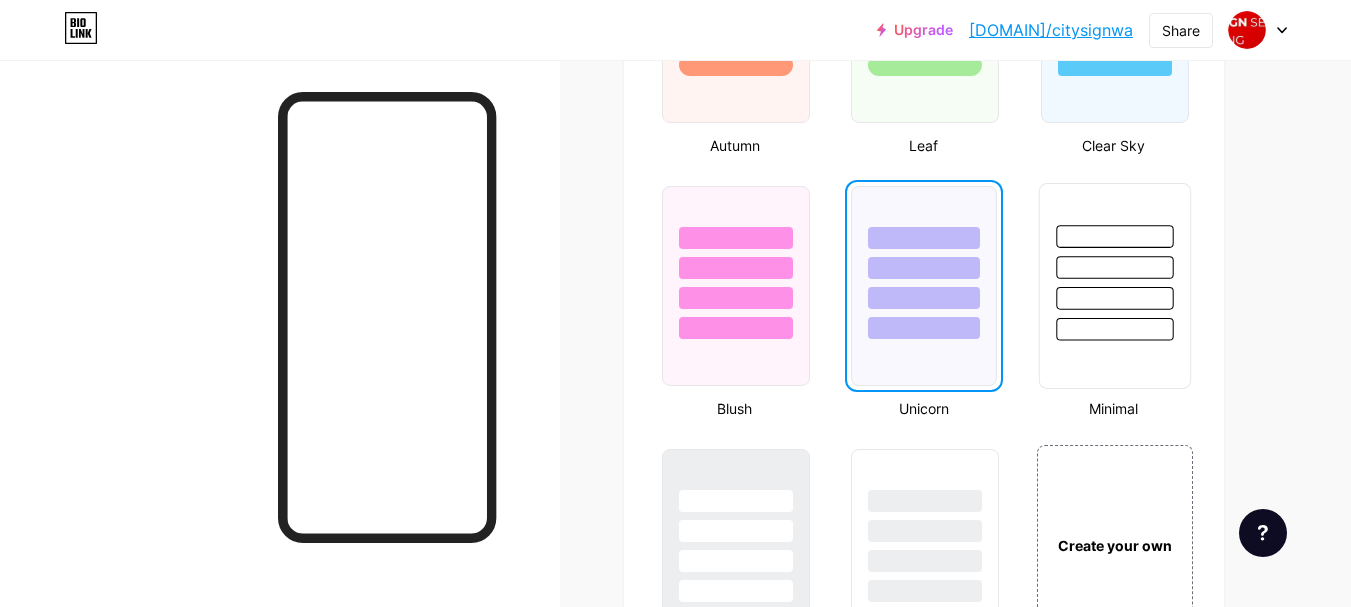scroll, scrollTop: 2033, scrollLeft: 0, axis: vertical 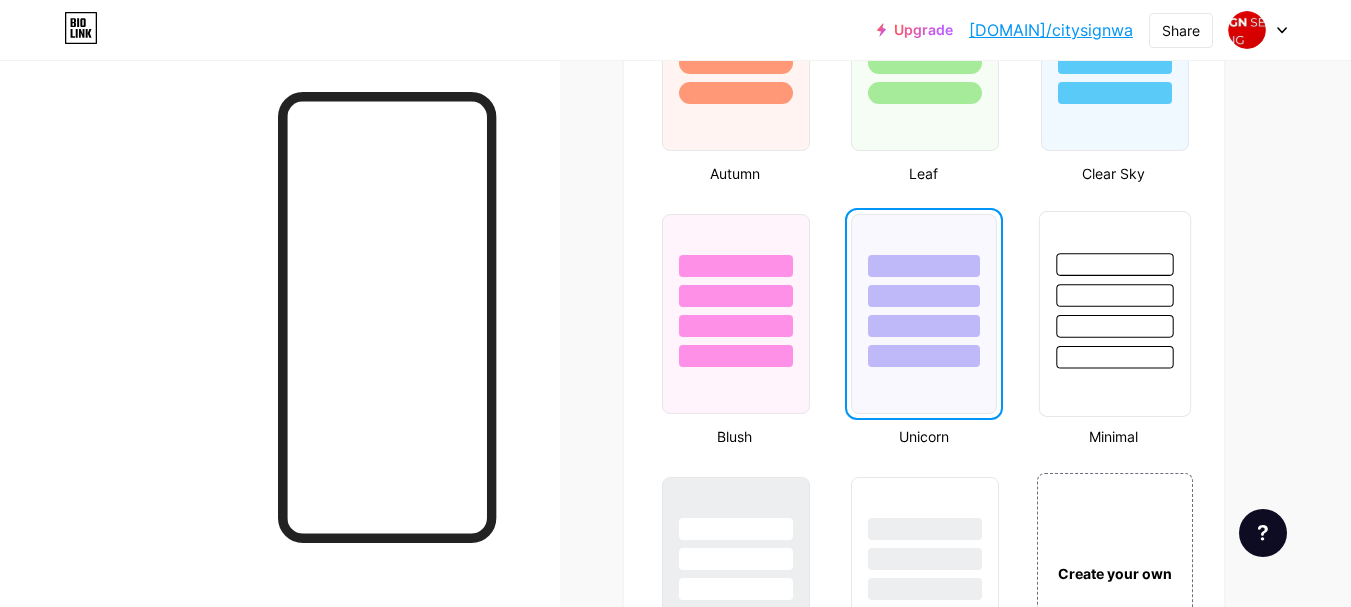 click at bounding box center [1114, 326] 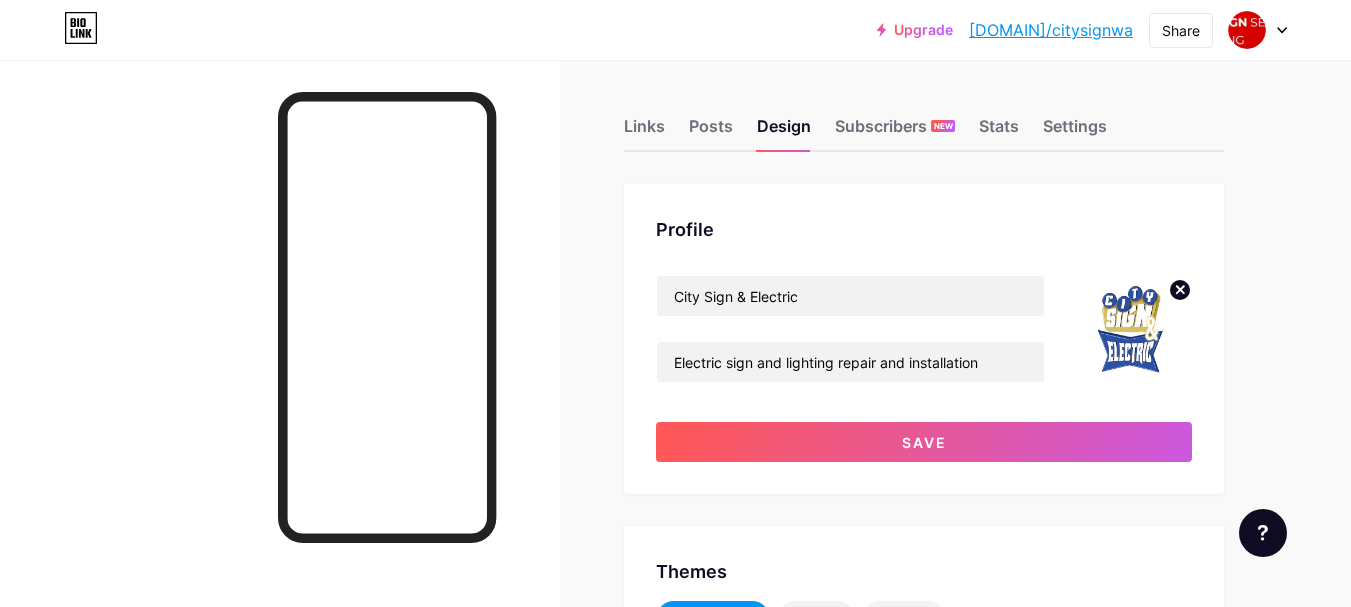 scroll, scrollTop: 0, scrollLeft: 0, axis: both 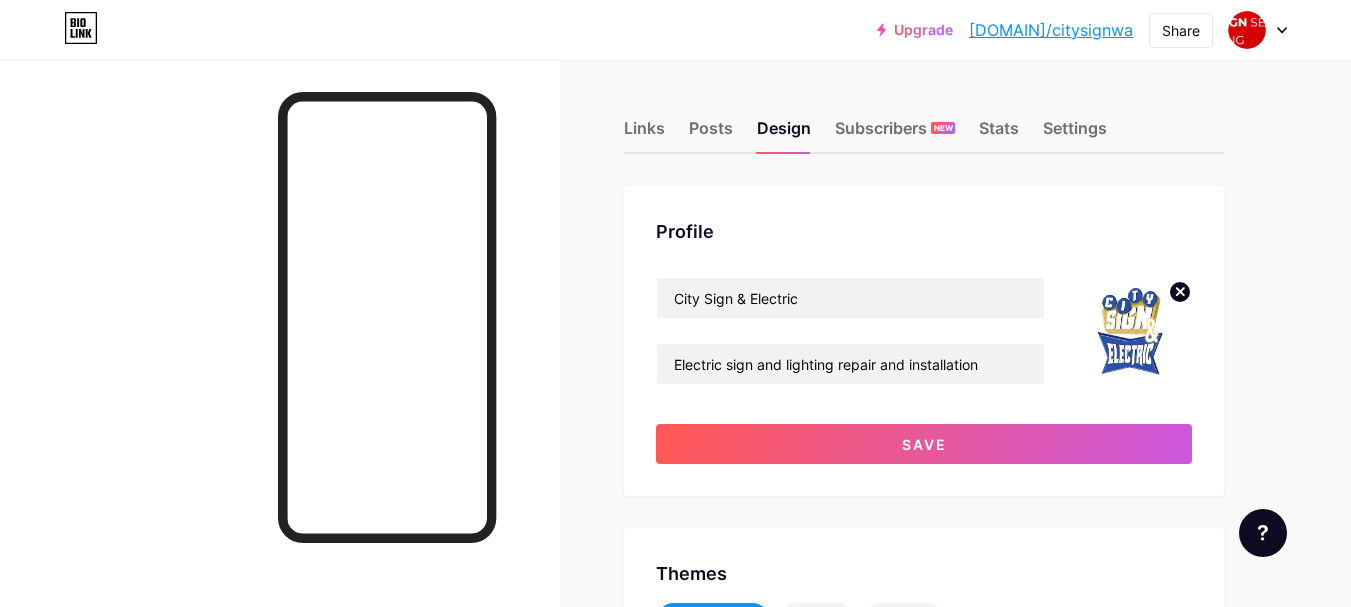 click on "City Sign & Electric     Electric sign and lighting repair and installation                   Save" at bounding box center (924, 370) 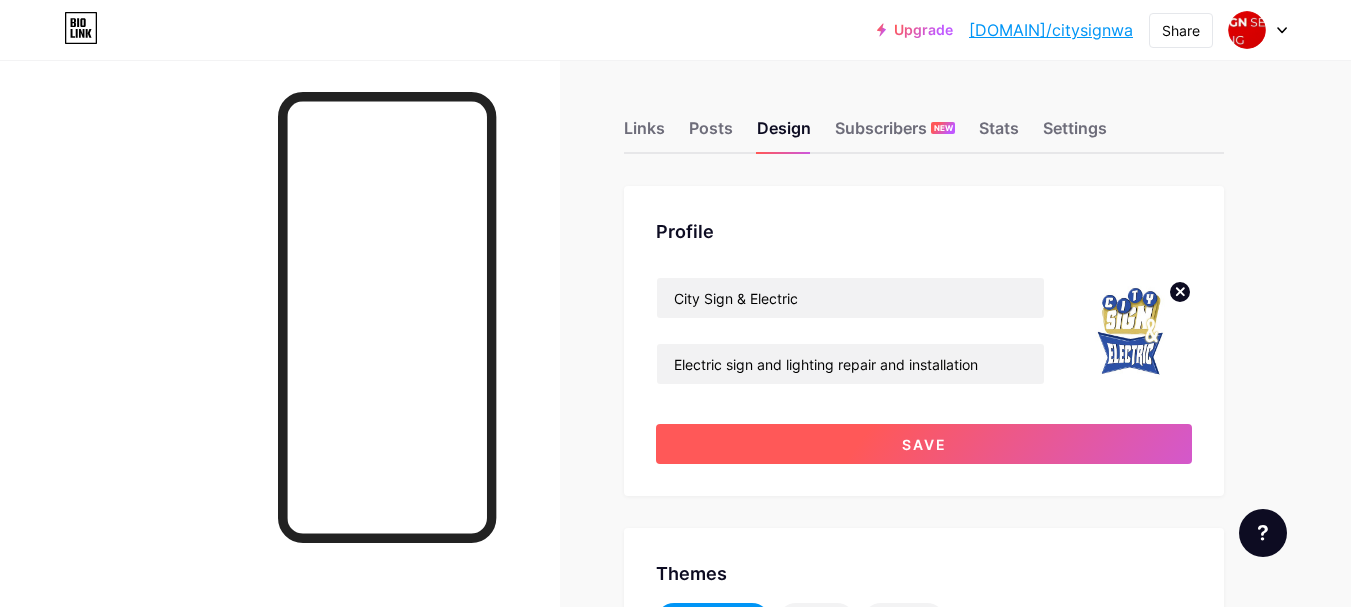 click on "Save" at bounding box center [924, 444] 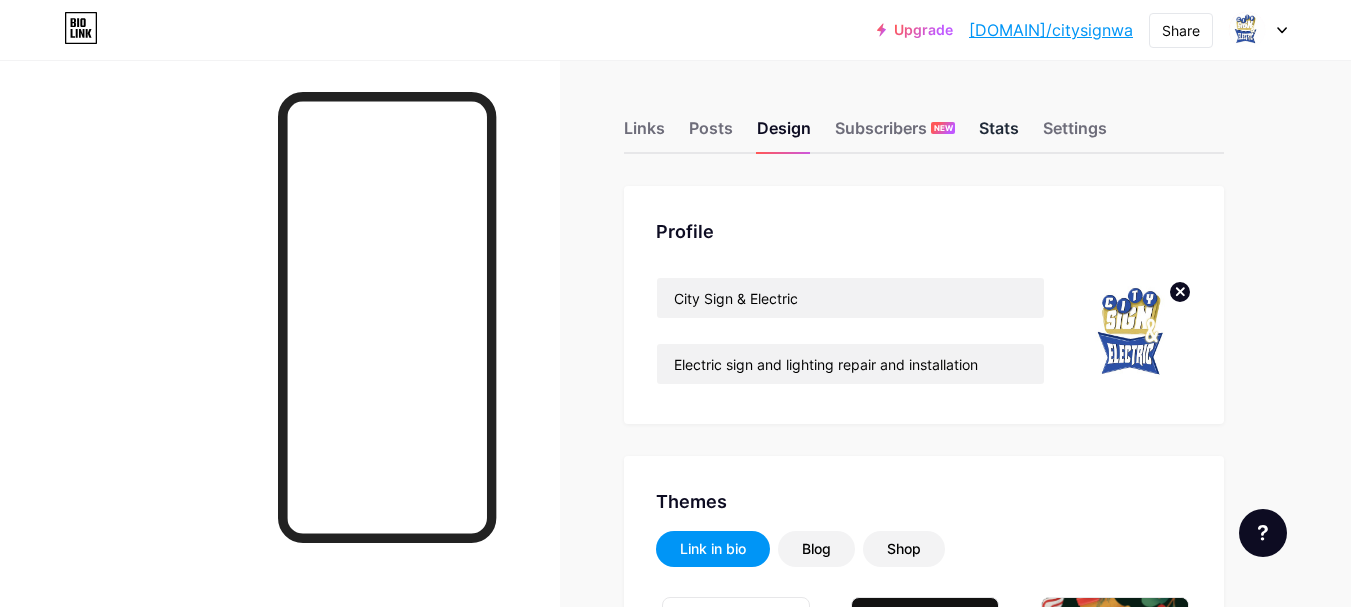 click on "Stats" at bounding box center (999, 134) 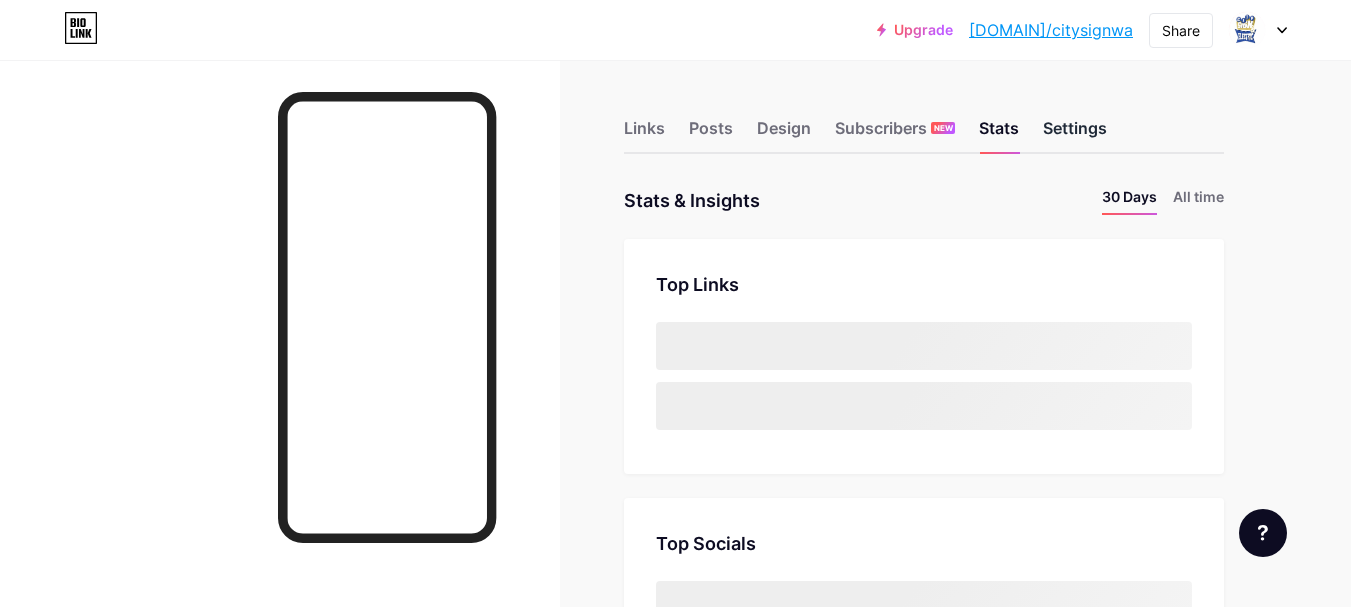 click on "Settings" at bounding box center [1075, 134] 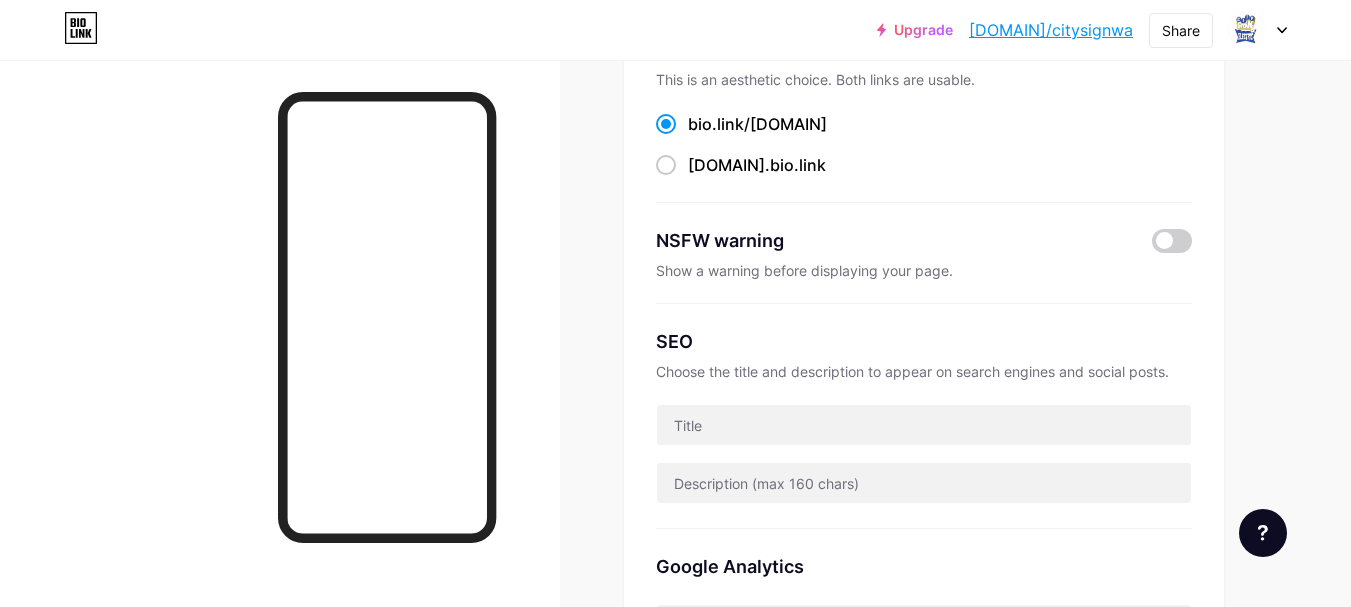 scroll, scrollTop: 167, scrollLeft: 0, axis: vertical 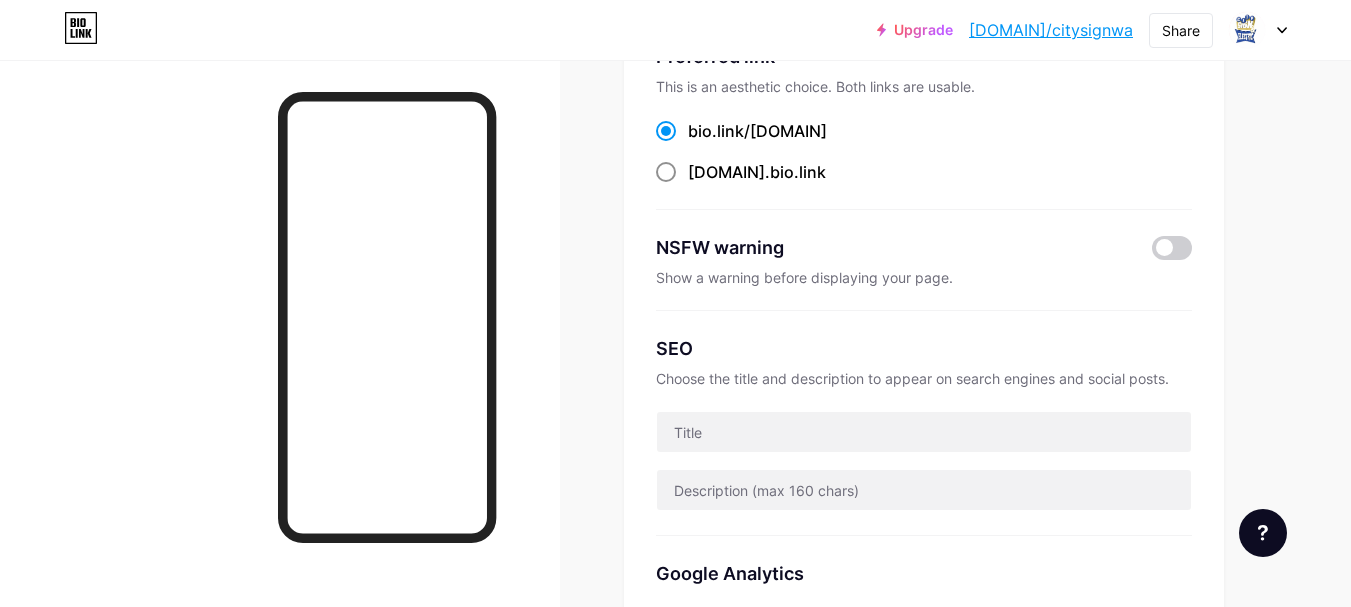 click on "[DOMAIN]/citysignwa" at bounding box center [757, 172] 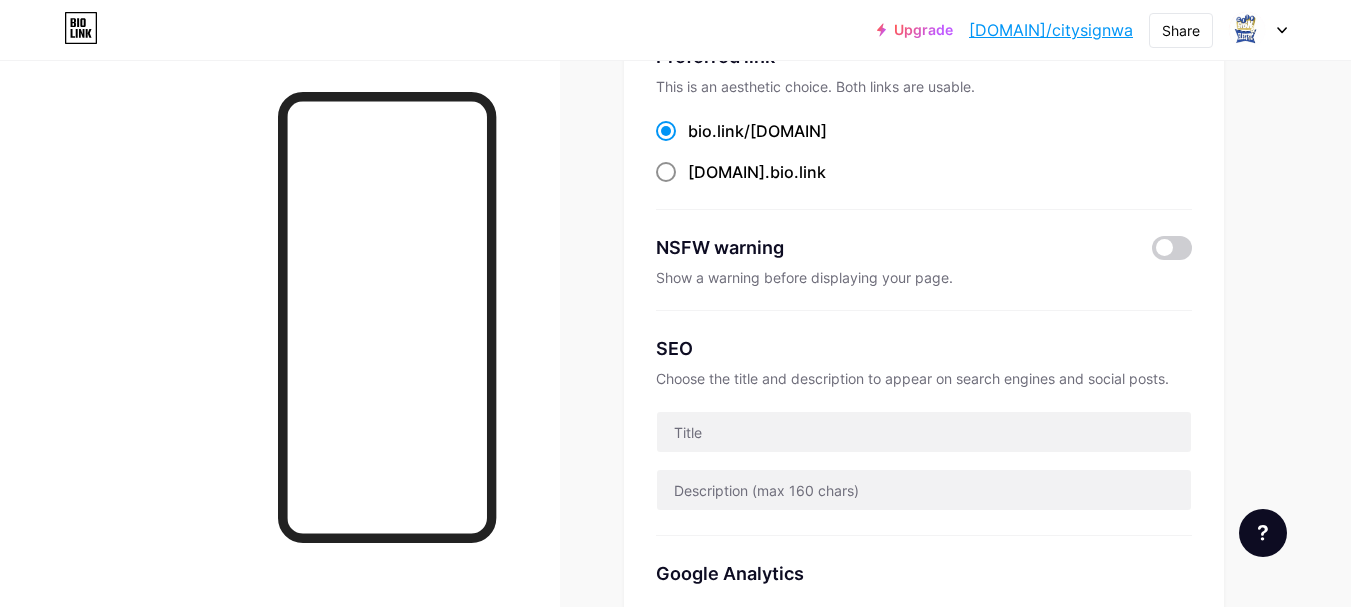 click on "[DOMAIN]/citysignwa" at bounding box center (694, 190) 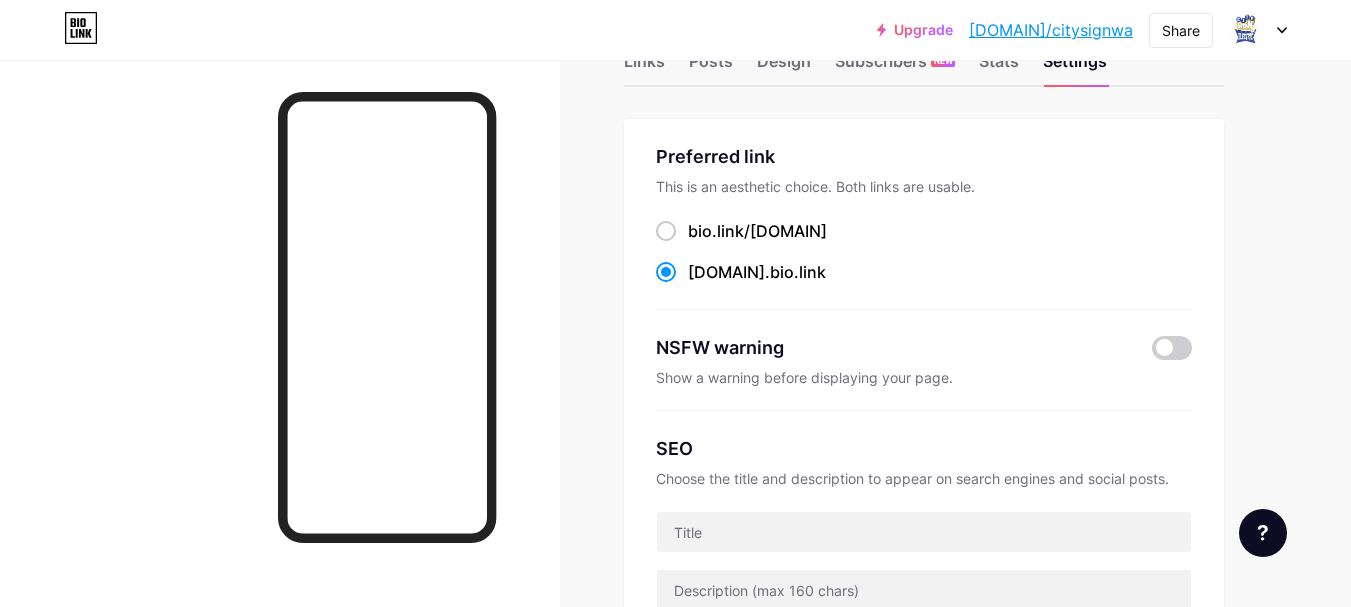 scroll, scrollTop: 300, scrollLeft: 0, axis: vertical 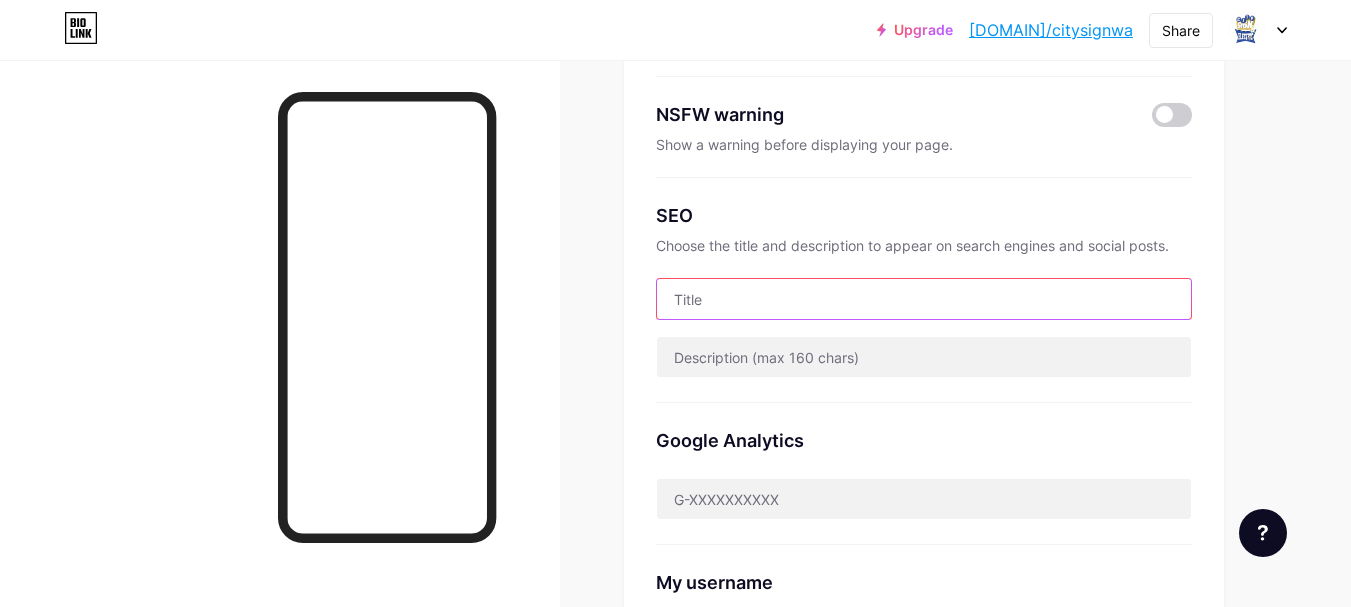 click at bounding box center (924, 299) 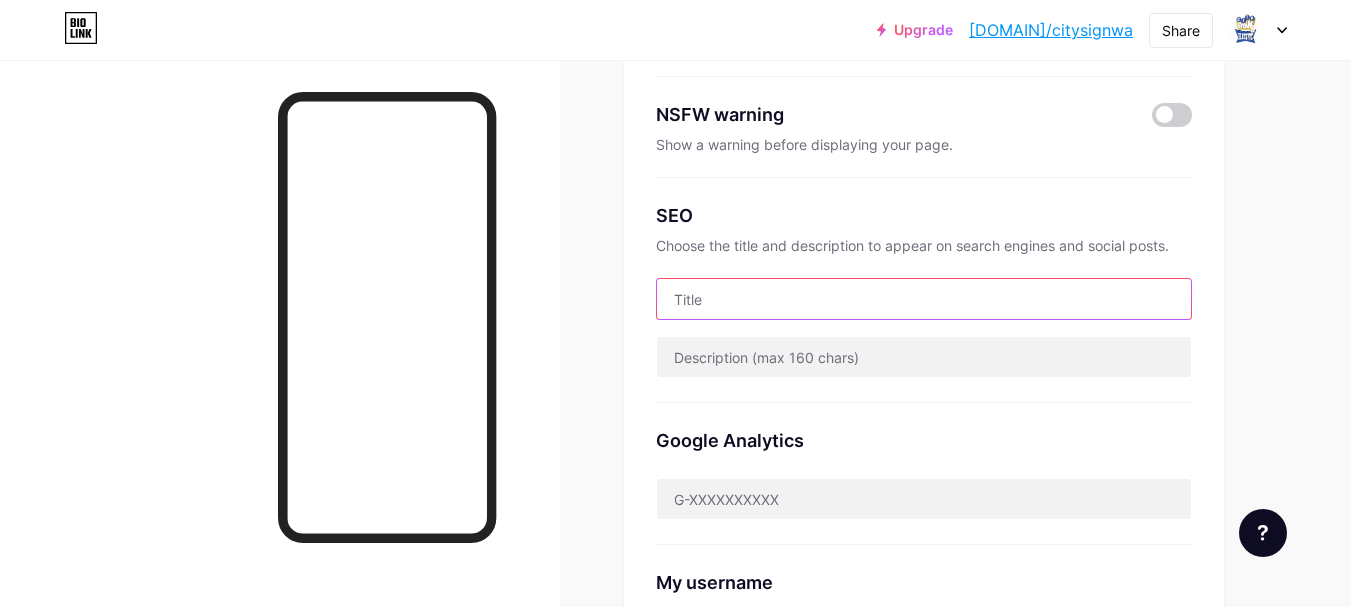 click at bounding box center [924, 299] 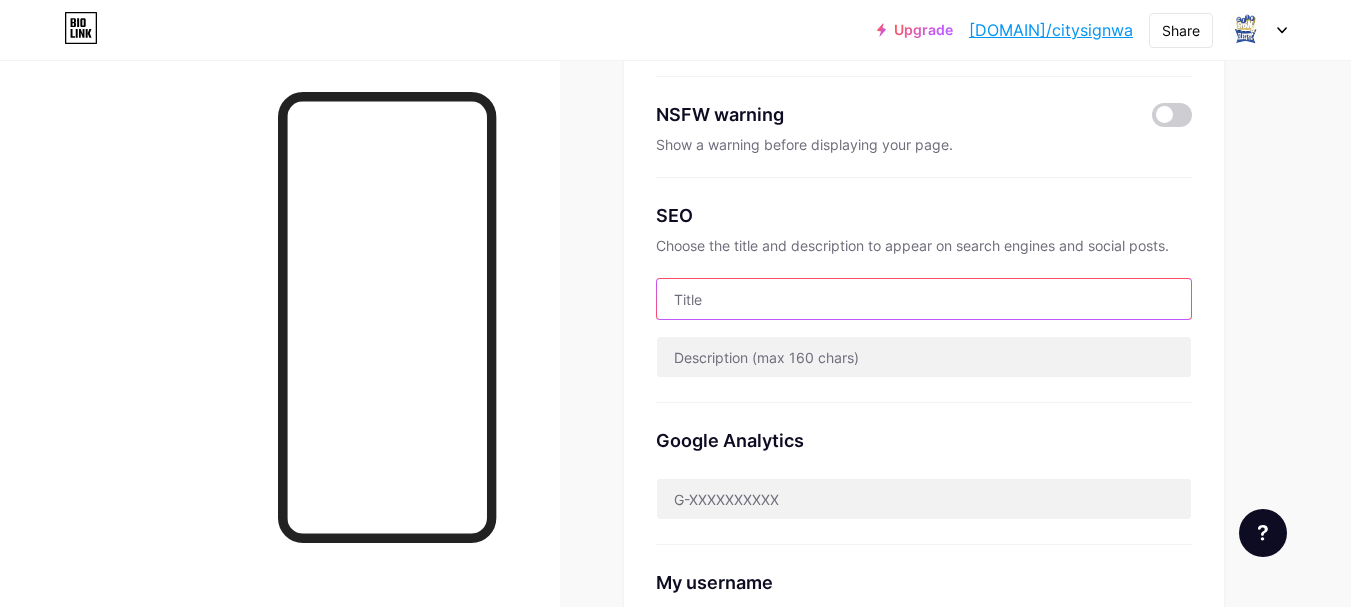 paste on "City Sign & Electric" 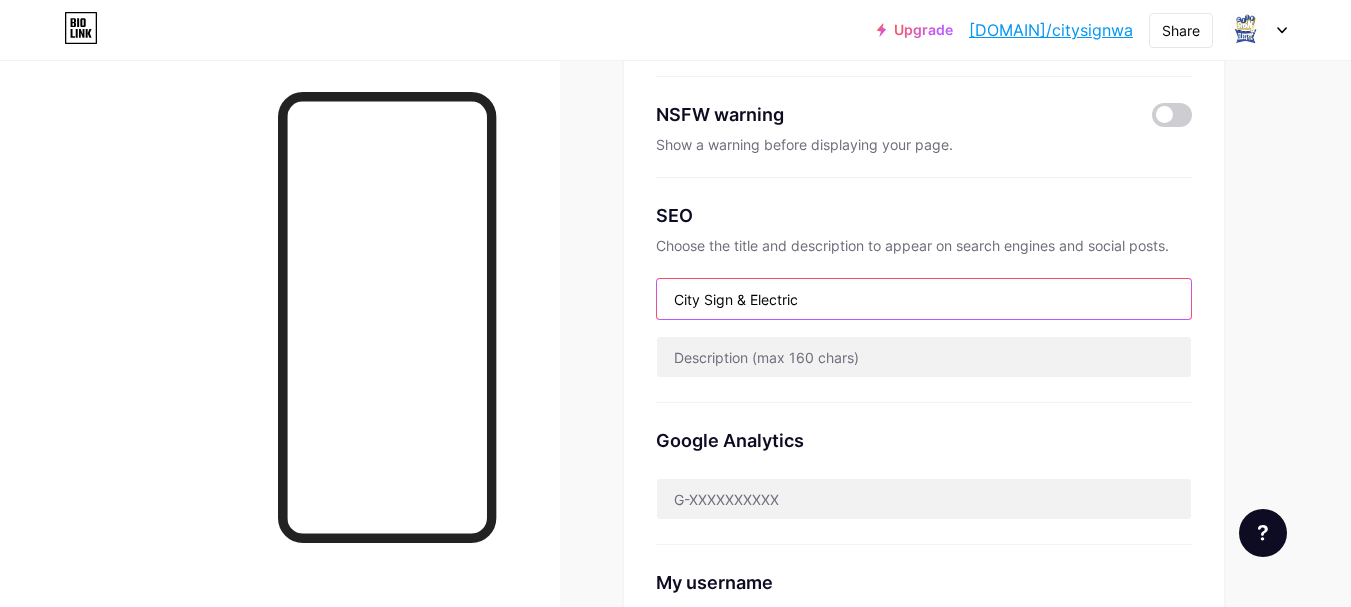 type on "City Sign & Electric" 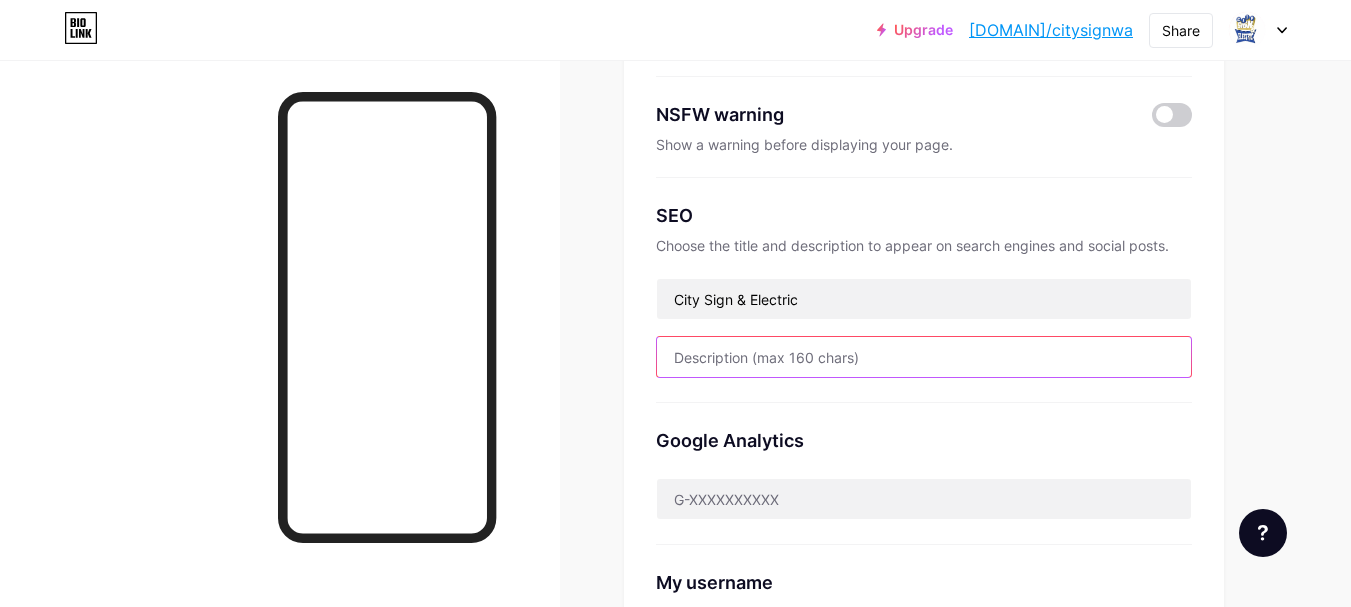 click at bounding box center (924, 357) 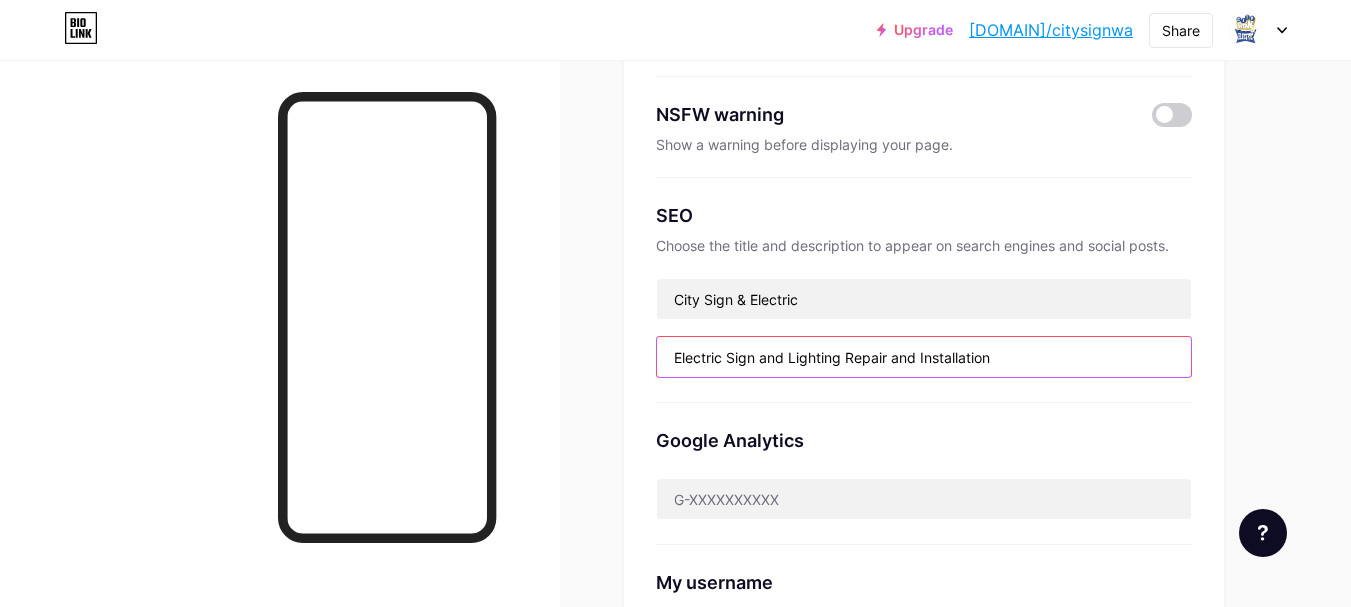type on "Electric Sign and Lighting Repair and Installation" 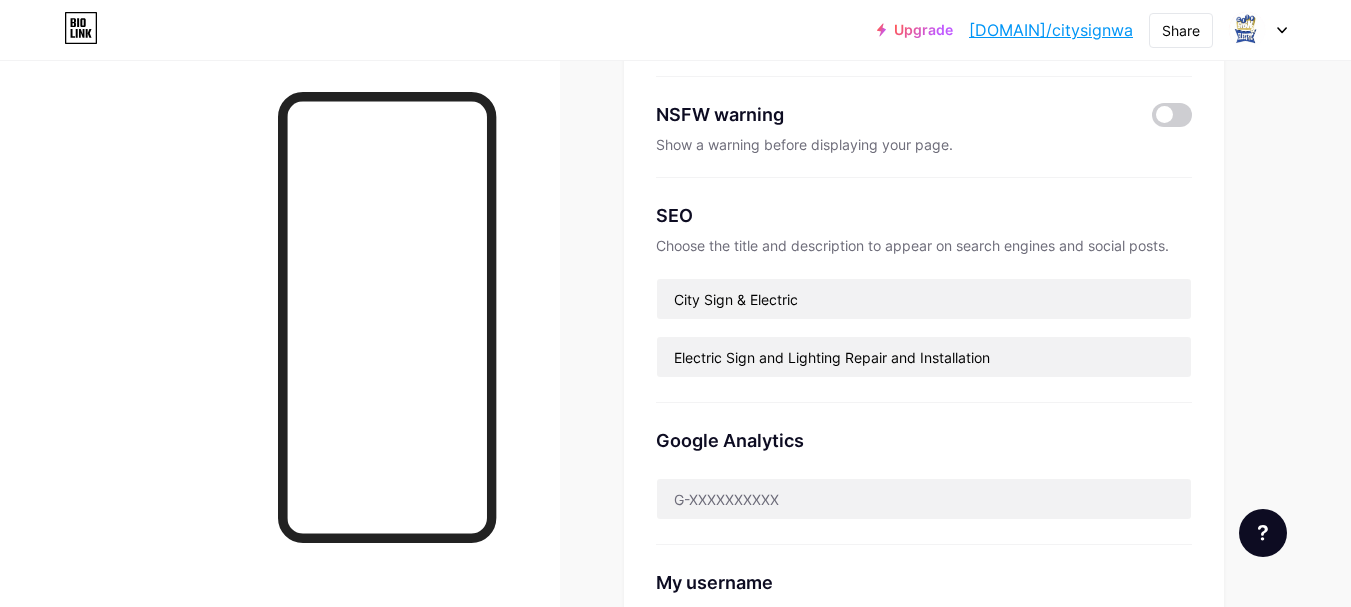 click on "SEO   Choose the title and description to appear on search engines and social posts.   City Sign & Electric     Electric Sign and Lighting Repair and Installation" at bounding box center [924, 290] 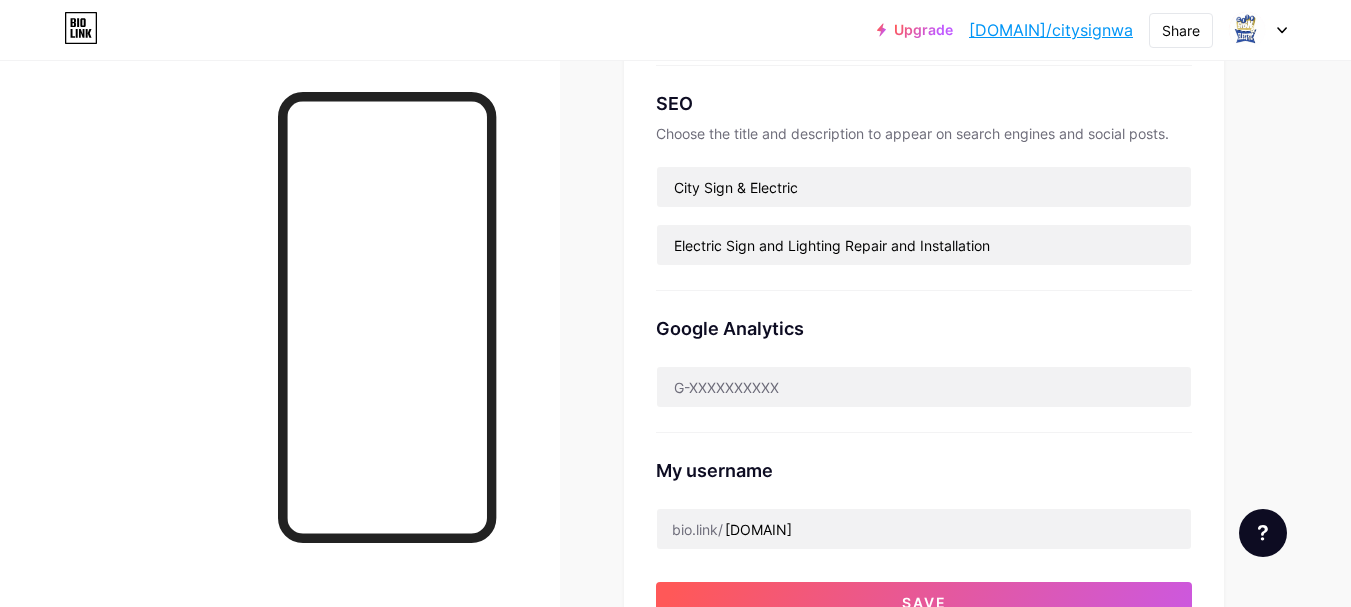 scroll, scrollTop: 533, scrollLeft: 0, axis: vertical 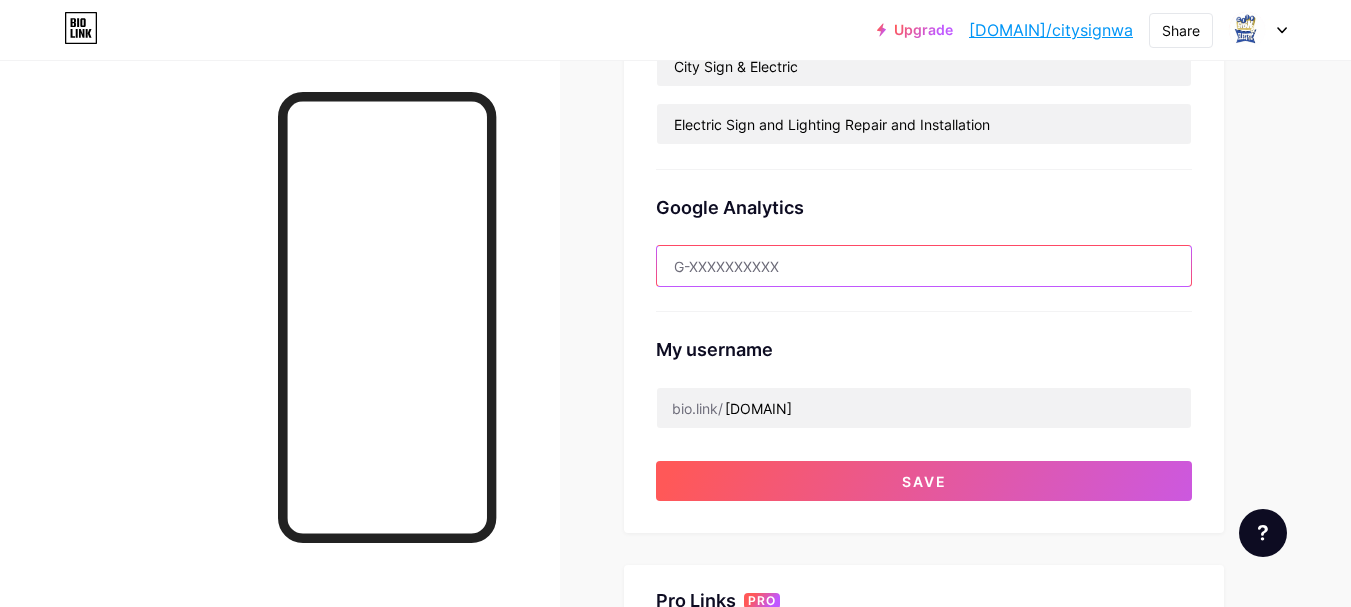 click at bounding box center (924, 266) 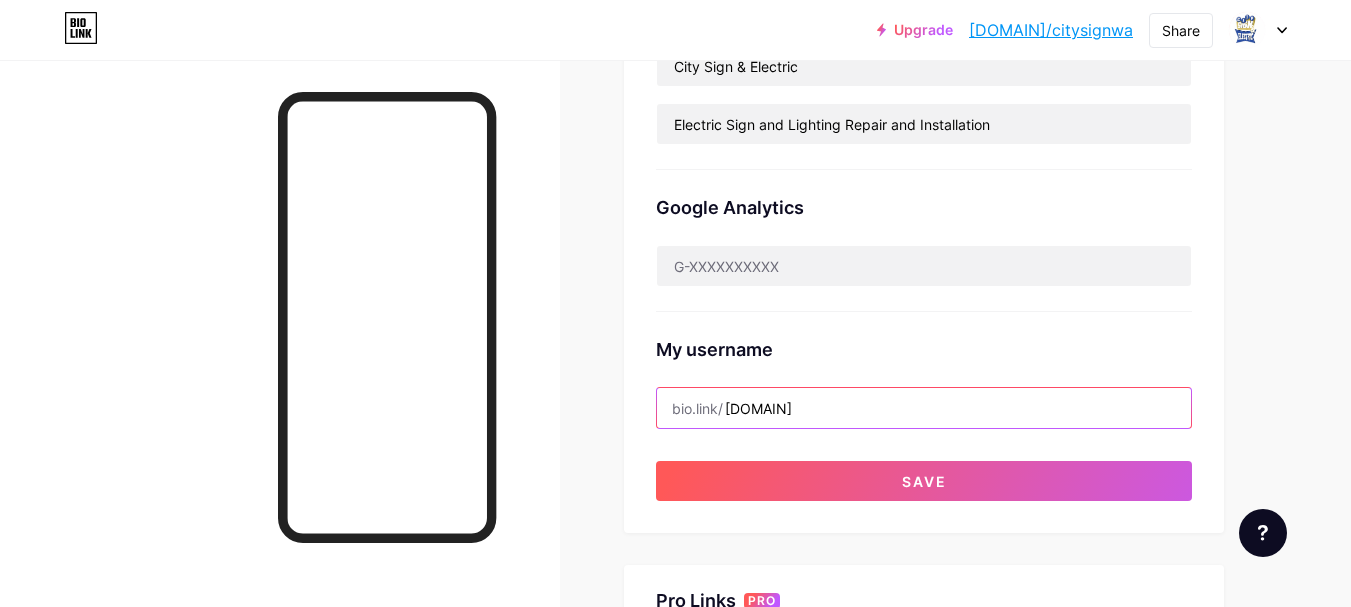 click on "[DOMAIN]" at bounding box center (924, 408) 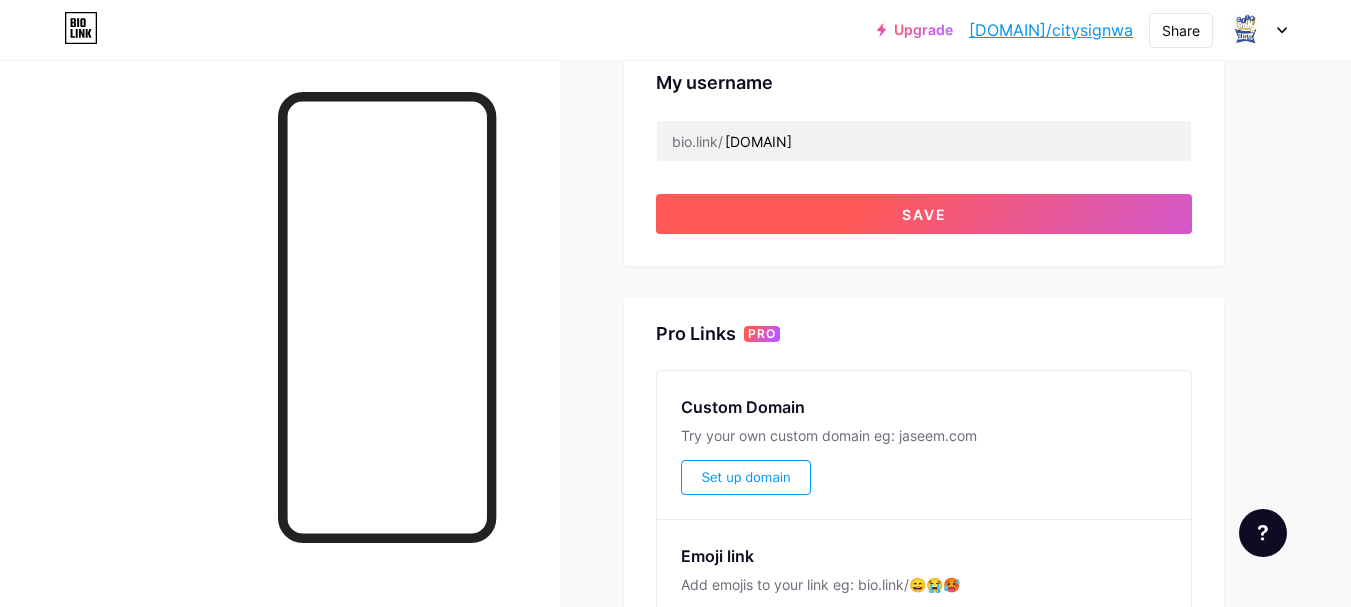click on "Save" at bounding box center (924, 214) 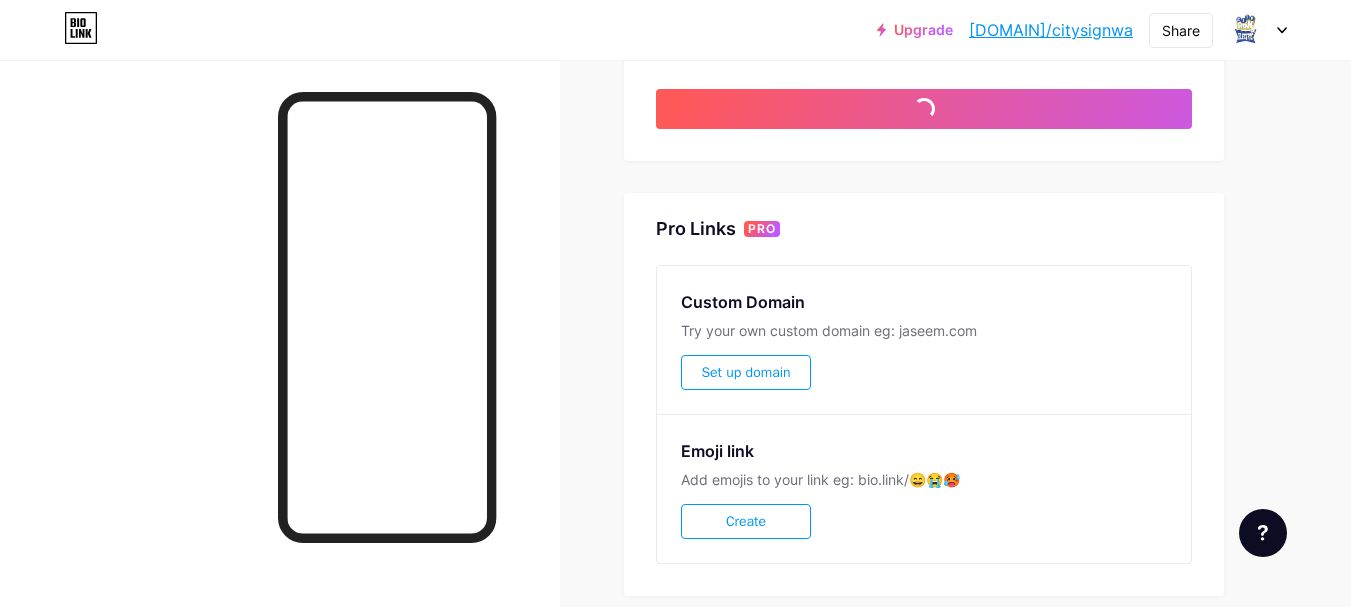 scroll, scrollTop: 1029, scrollLeft: 0, axis: vertical 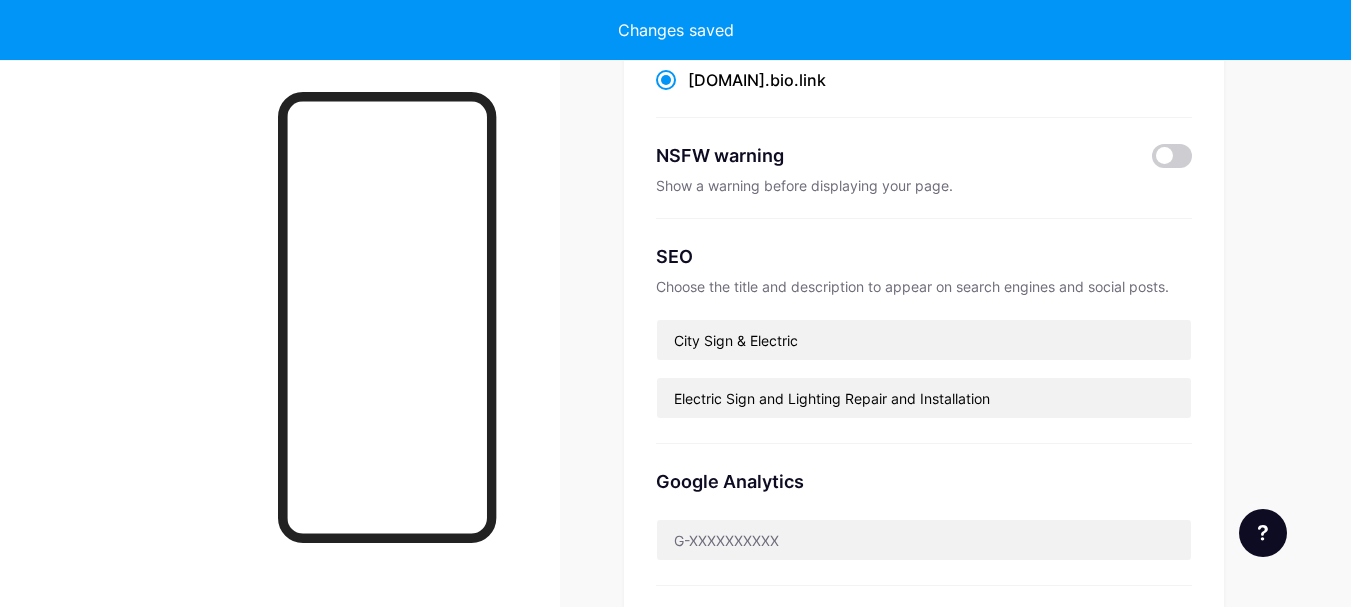 drag, startPoint x: 1222, startPoint y: 331, endPoint x: 1185, endPoint y: 137, distance: 197.49684 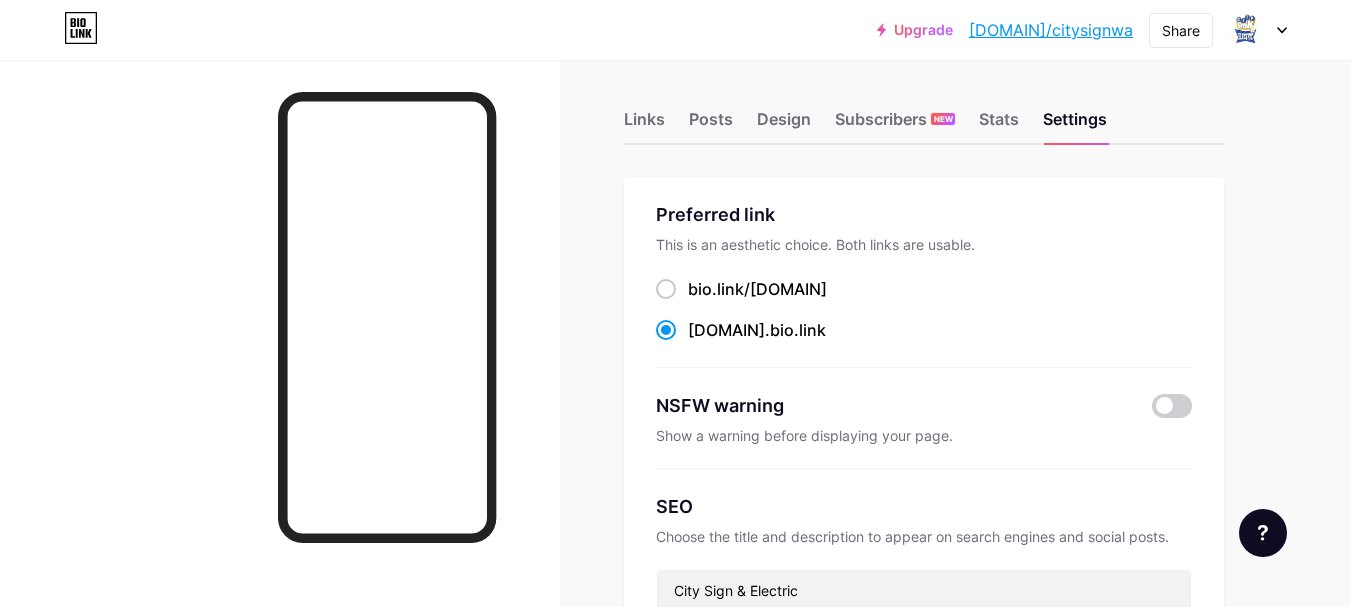 scroll, scrollTop: 0, scrollLeft: 0, axis: both 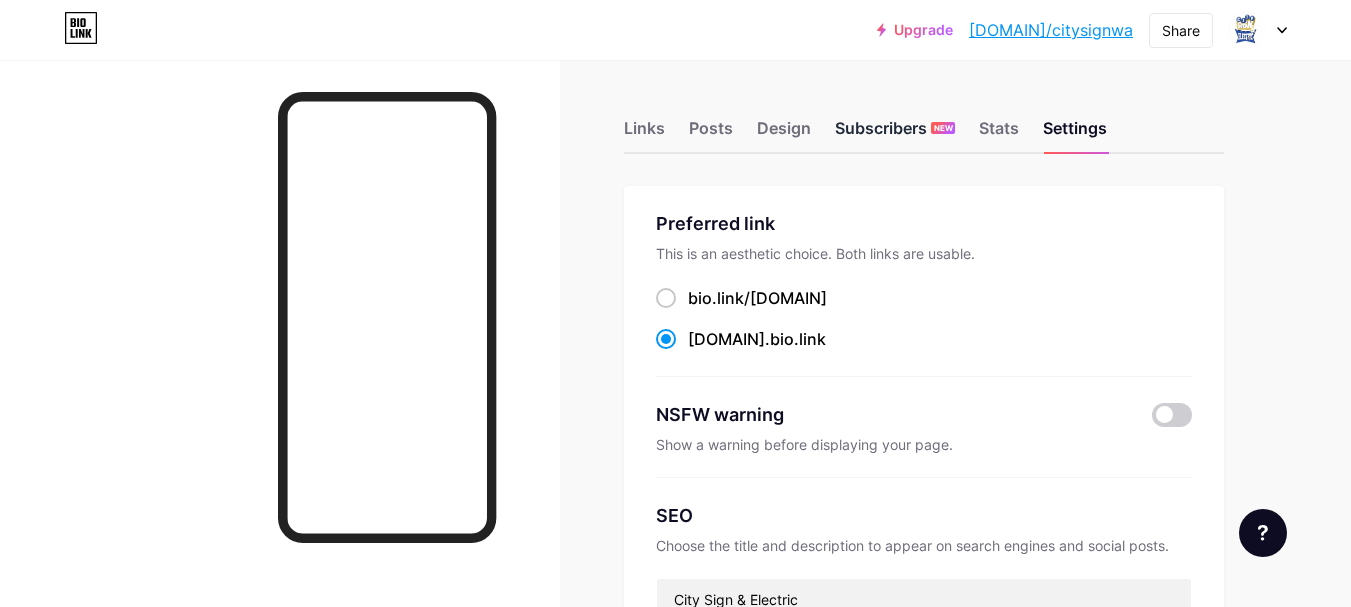 click on "Subscribers
NEW" at bounding box center (895, 134) 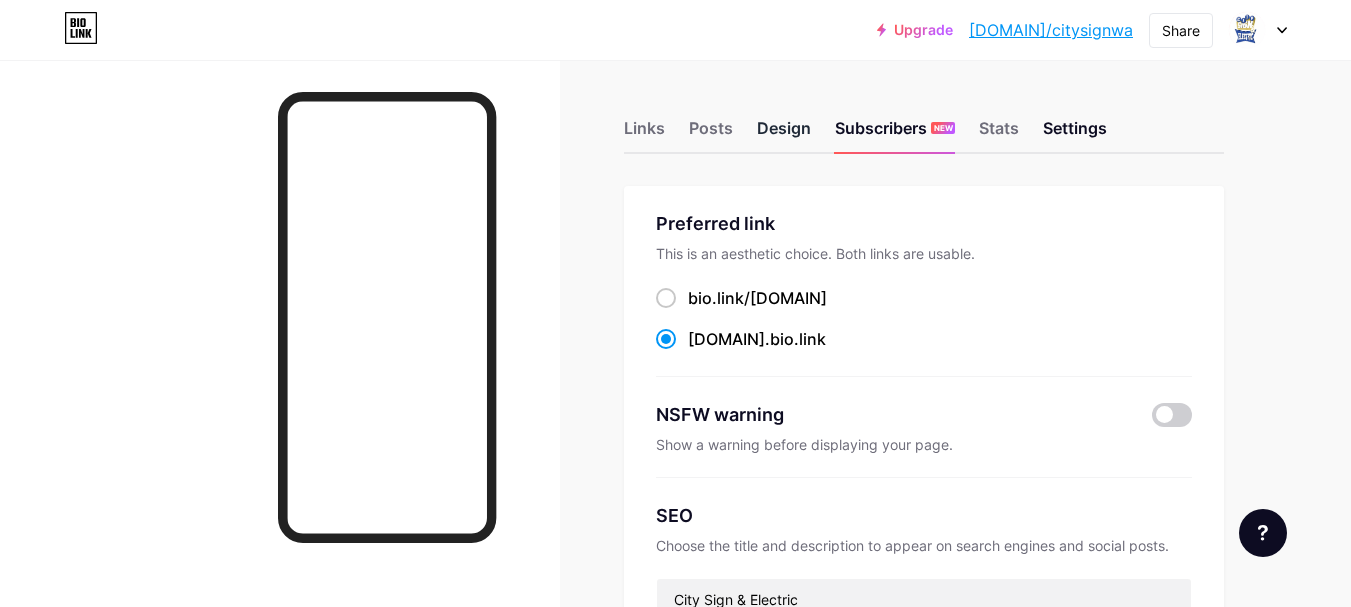 click on "Design" at bounding box center [784, 134] 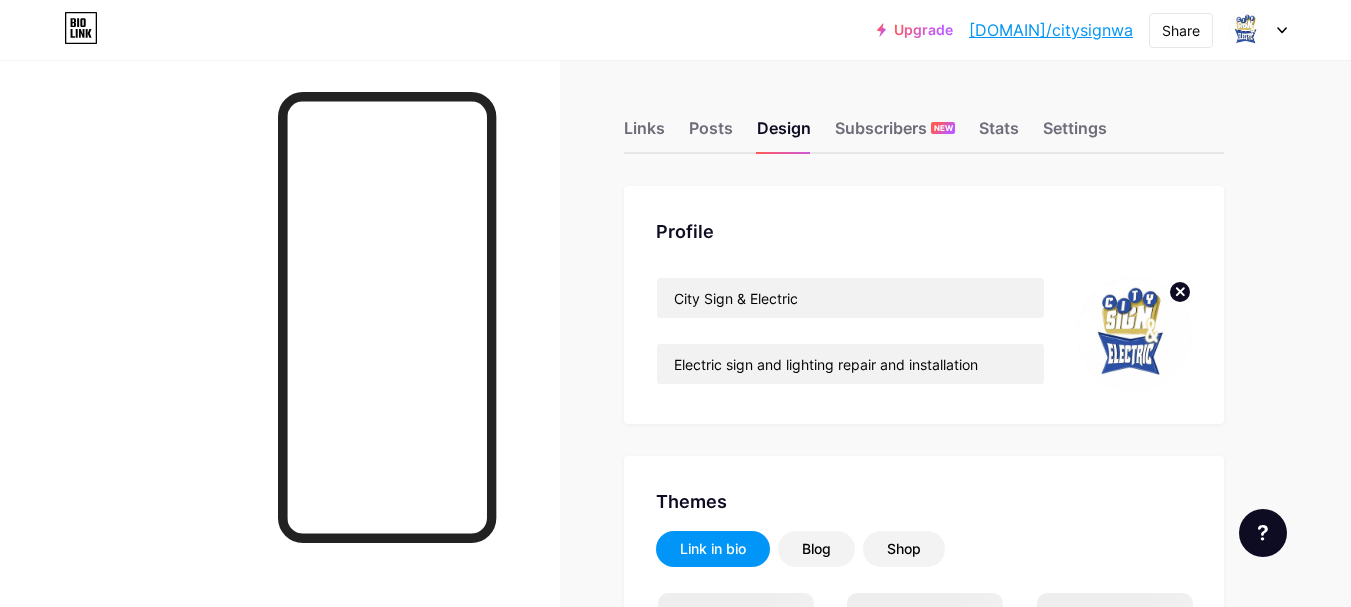 click on "Links
Posts
Design
Subscribers
NEW
Stats
Settings" at bounding box center (924, 119) 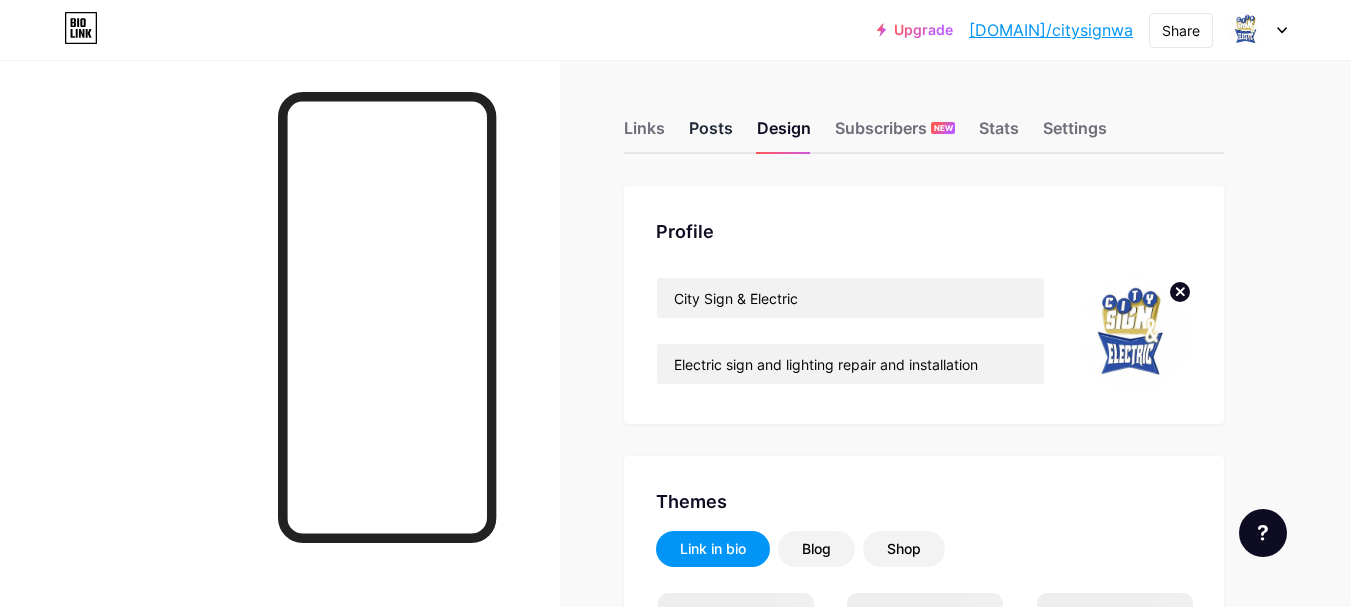 click on "Posts" at bounding box center [711, 134] 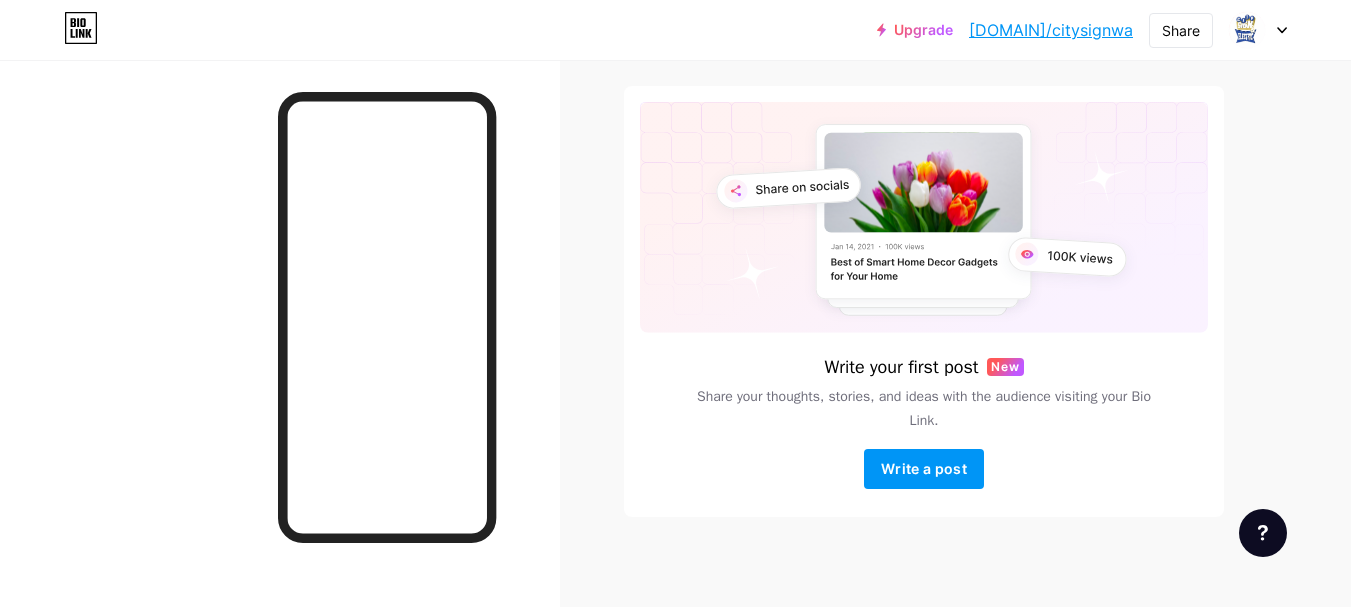 scroll, scrollTop: 0, scrollLeft: 0, axis: both 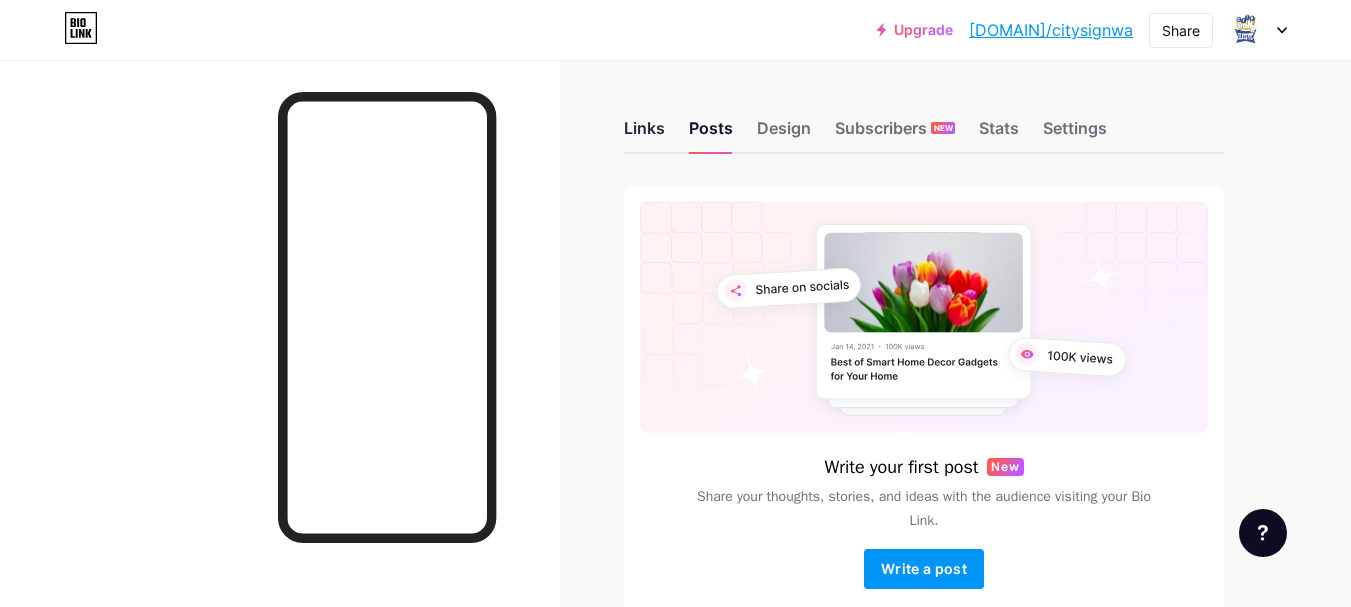 click on "Links" at bounding box center [644, 134] 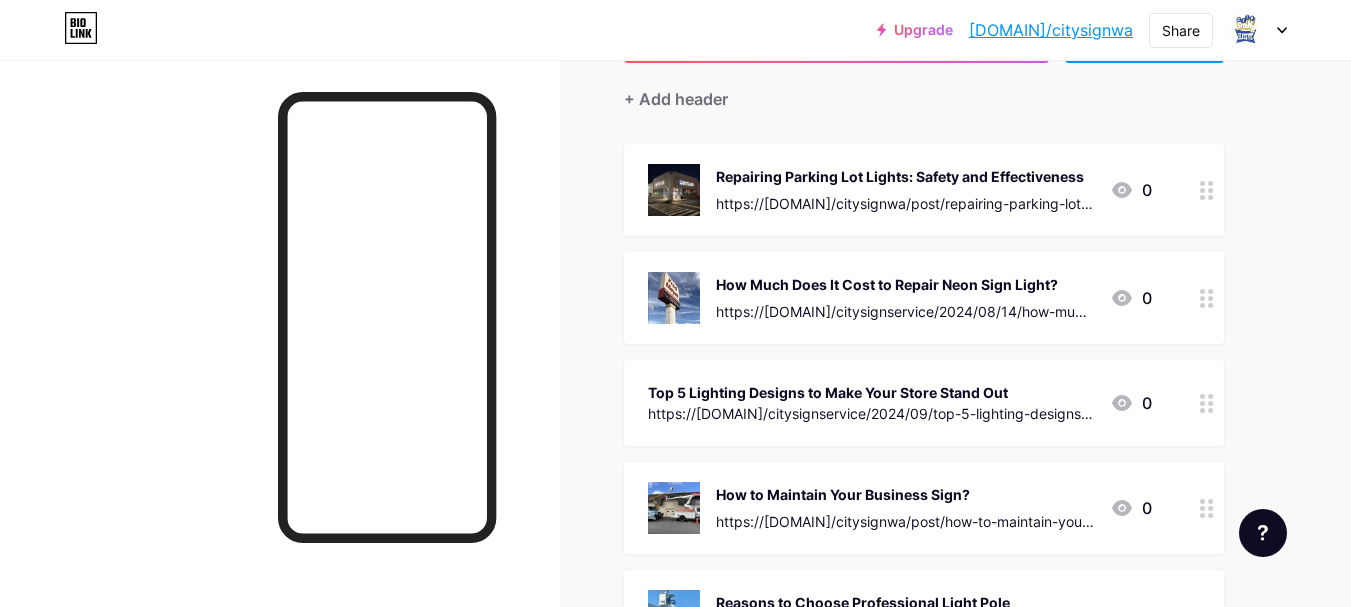 scroll, scrollTop: 0, scrollLeft: 0, axis: both 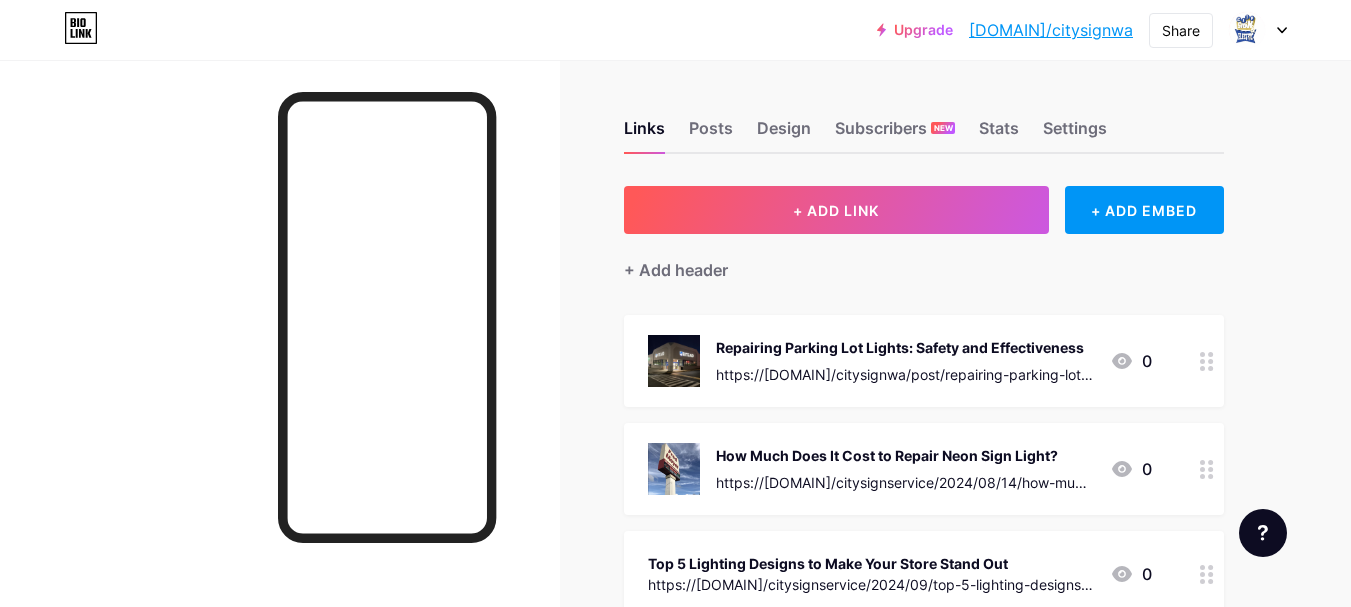 drag, startPoint x: 1260, startPoint y: 436, endPoint x: 1194, endPoint y: 70, distance: 371.9032 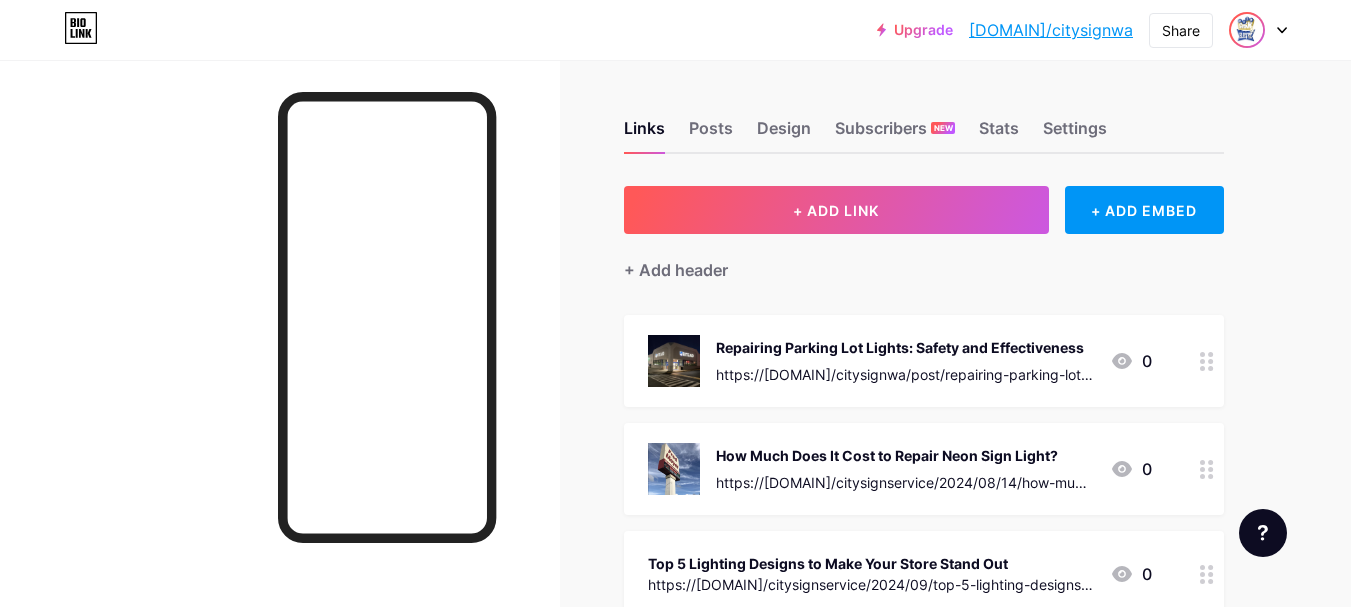 click at bounding box center [1247, 30] 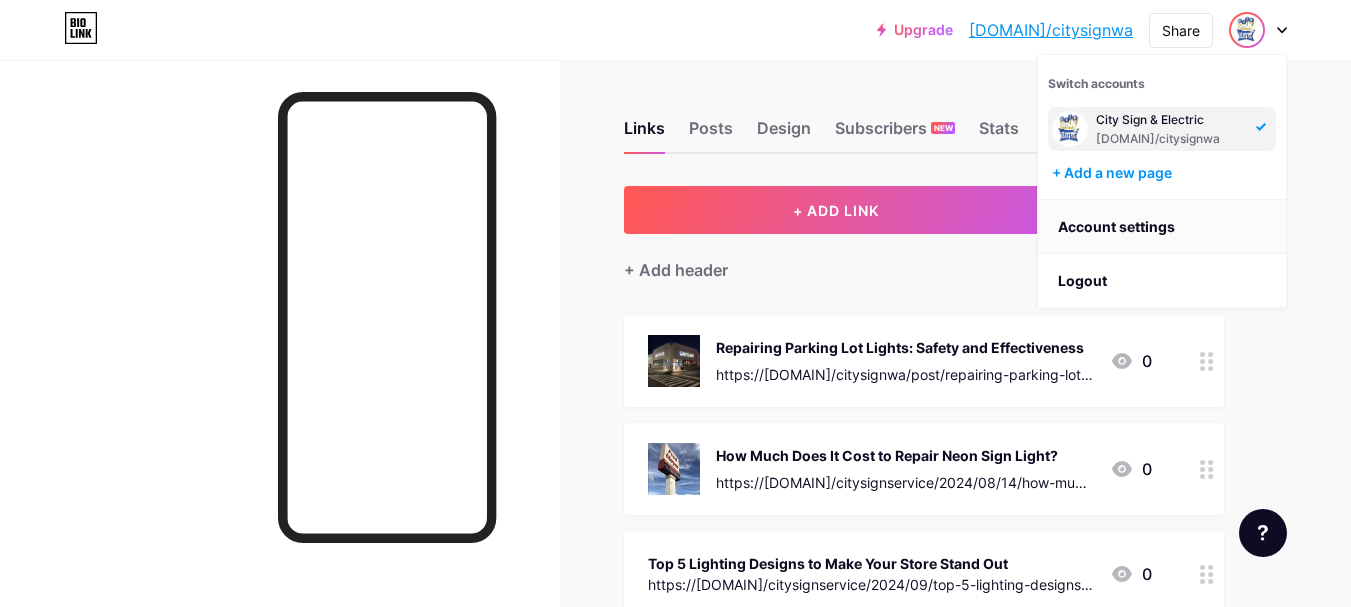 click on "Account settings" at bounding box center (1162, 227) 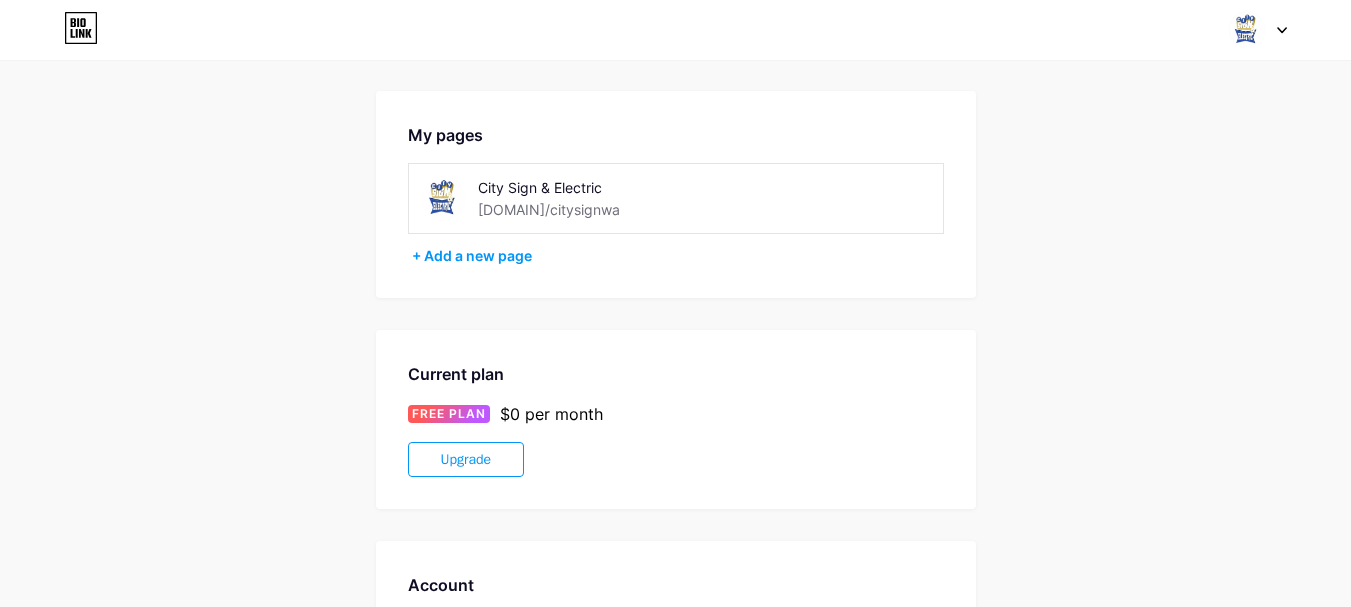 scroll, scrollTop: 8, scrollLeft: 0, axis: vertical 